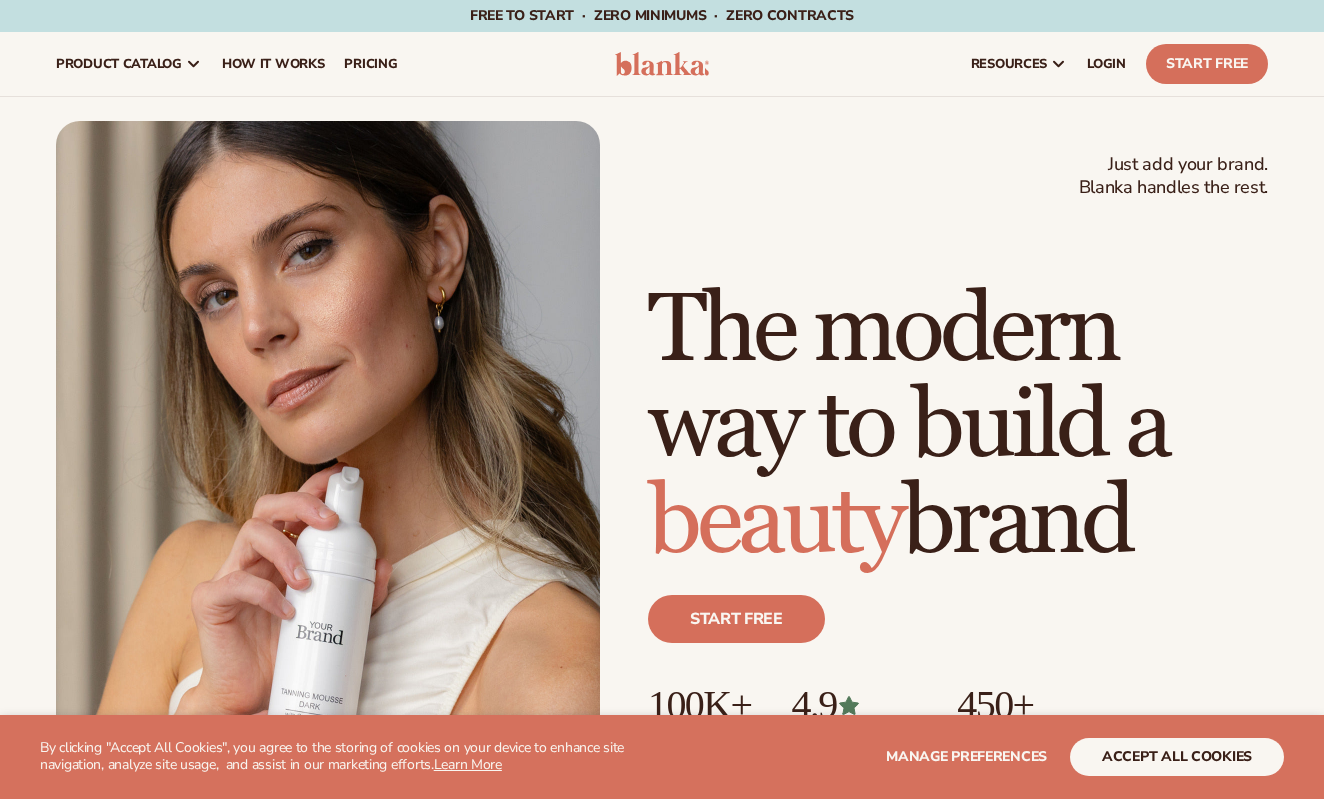 scroll, scrollTop: 0, scrollLeft: 0, axis: both 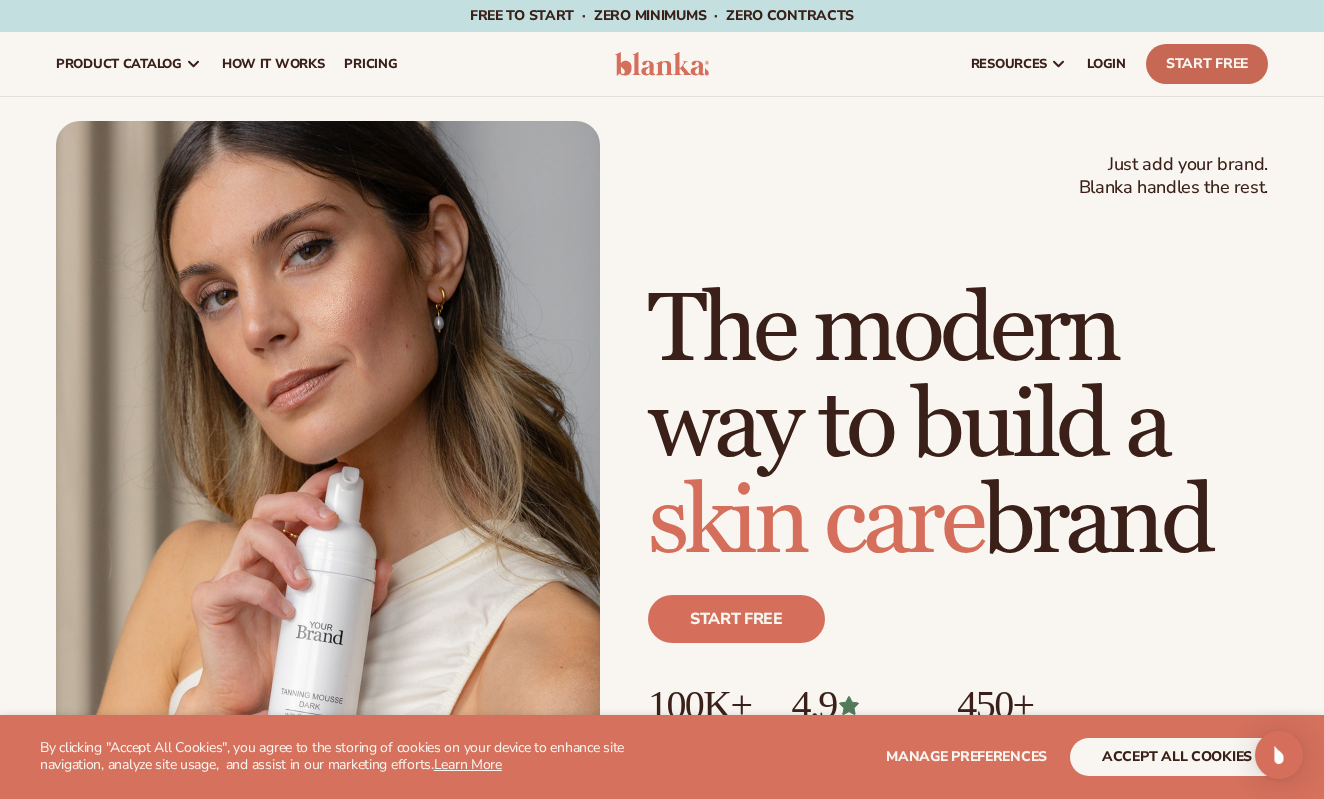 click on "Start Free" at bounding box center [1207, 64] 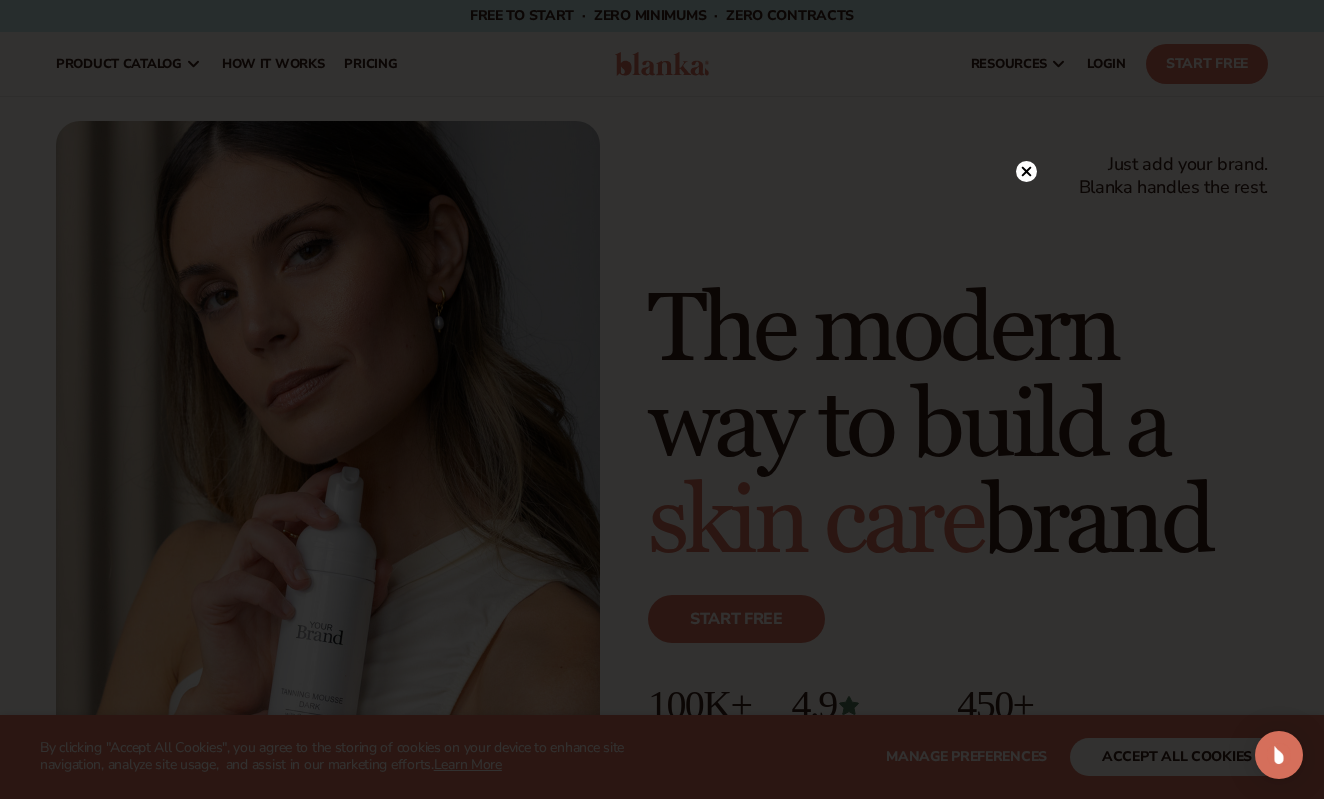 click 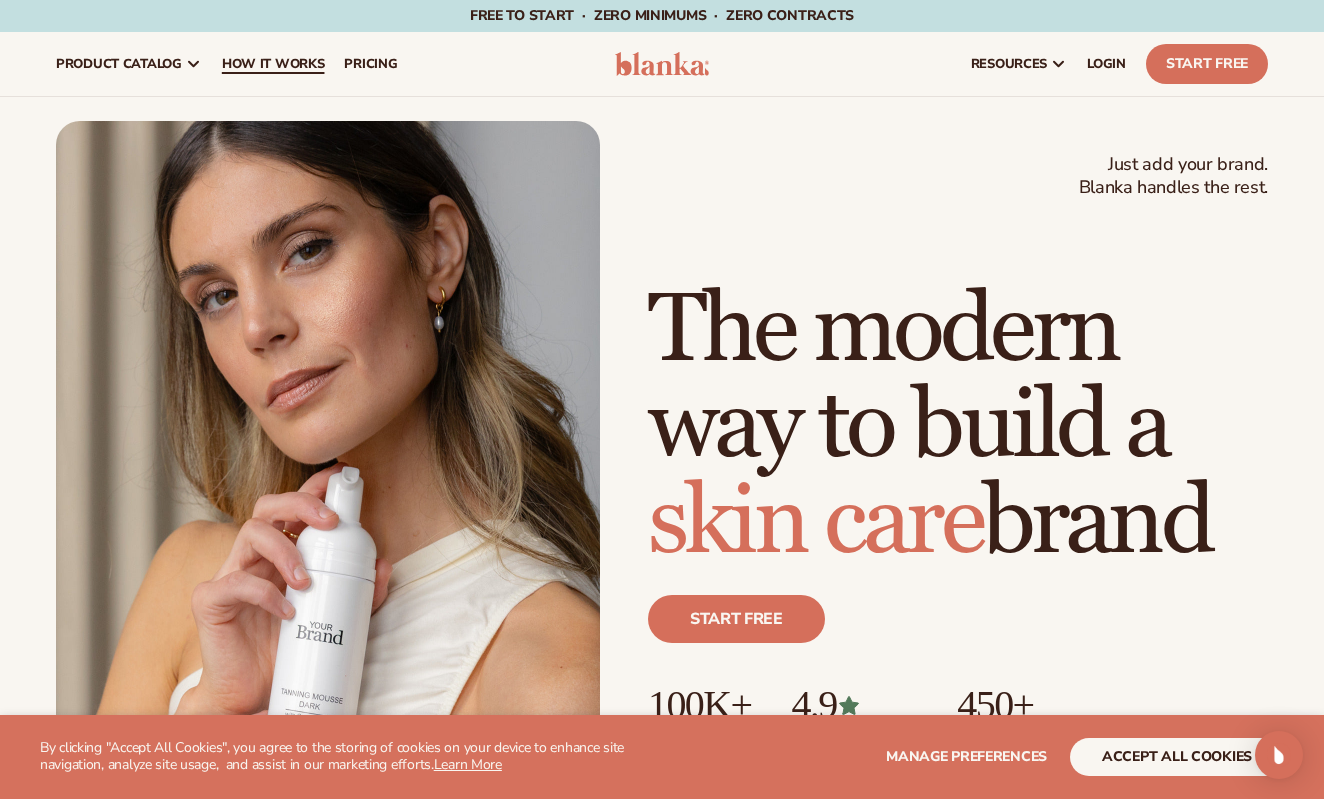 click on "How It Works" at bounding box center (273, 64) 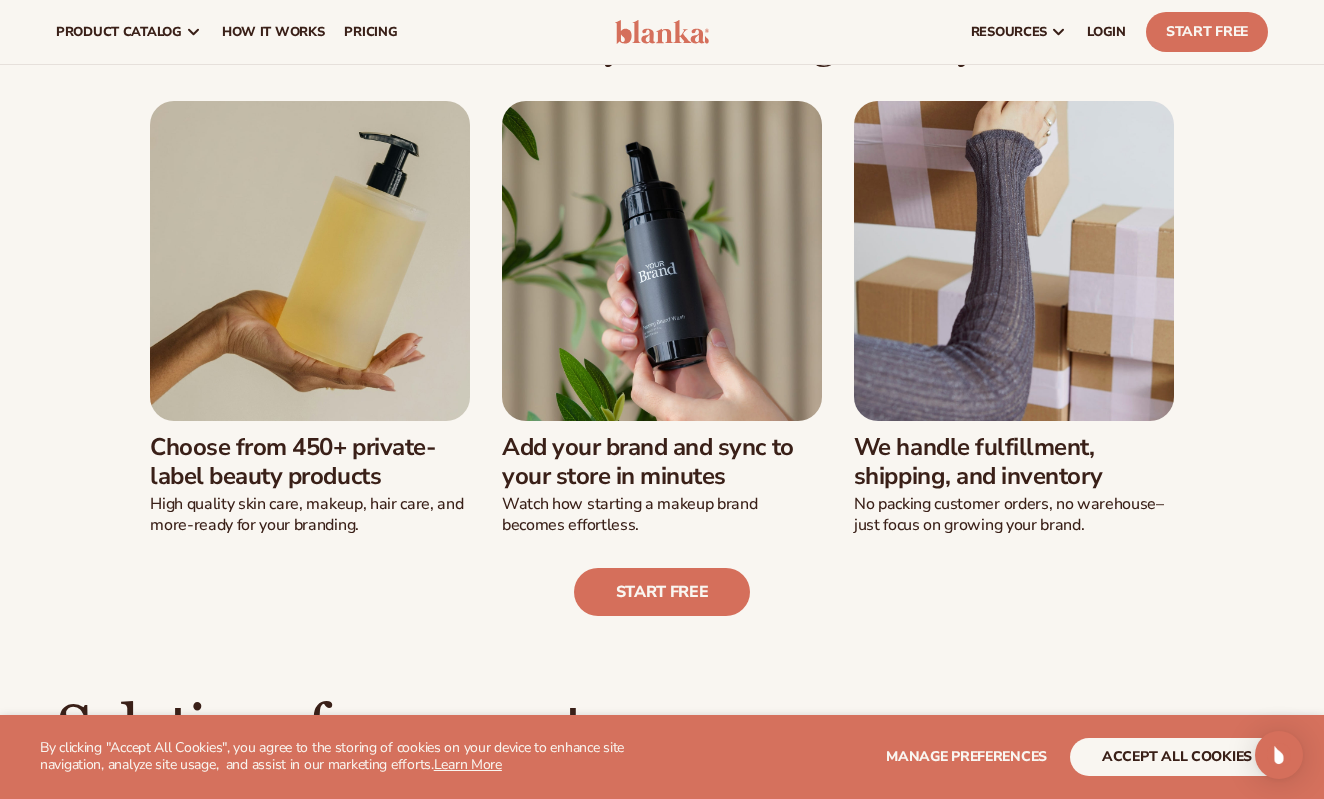 scroll, scrollTop: 459, scrollLeft: 0, axis: vertical 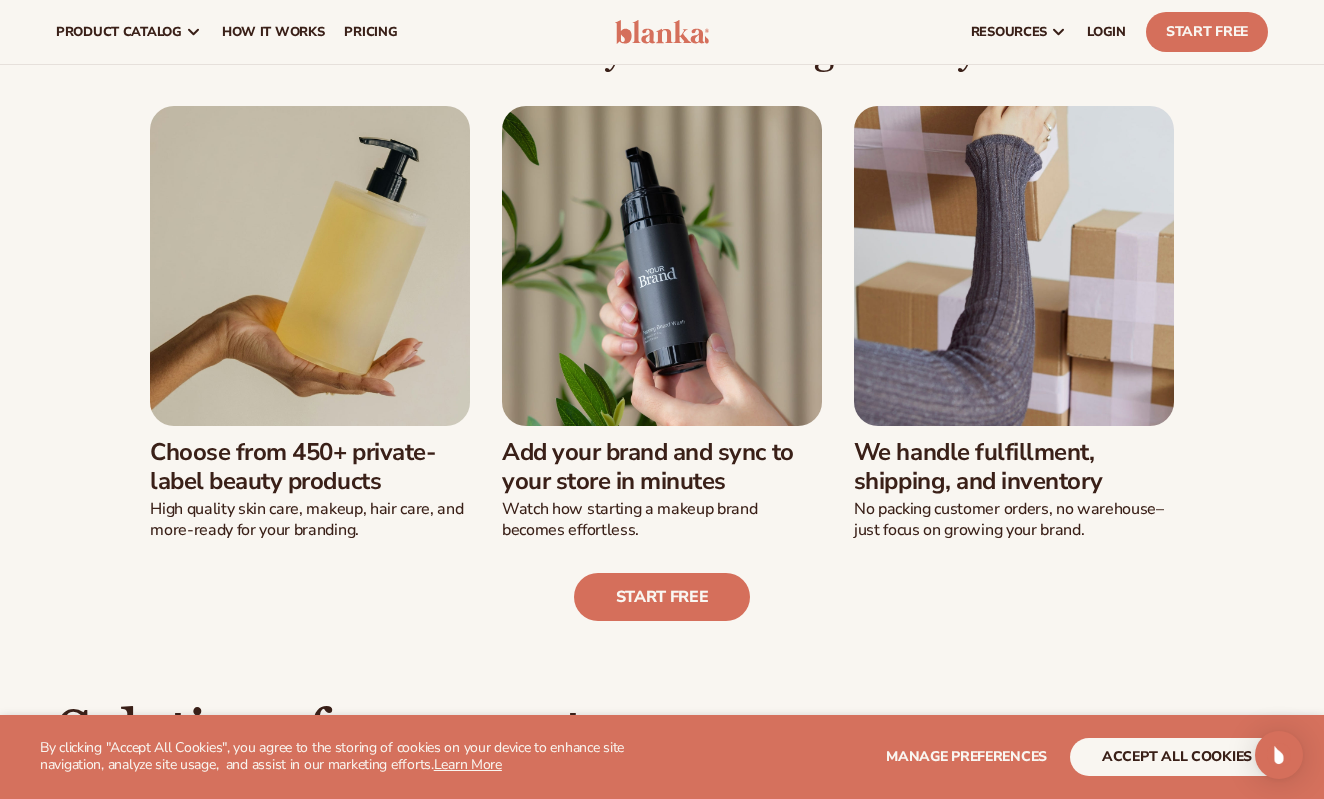 drag, startPoint x: 142, startPoint y: 487, endPoint x: 406, endPoint y: 523, distance: 266.44324 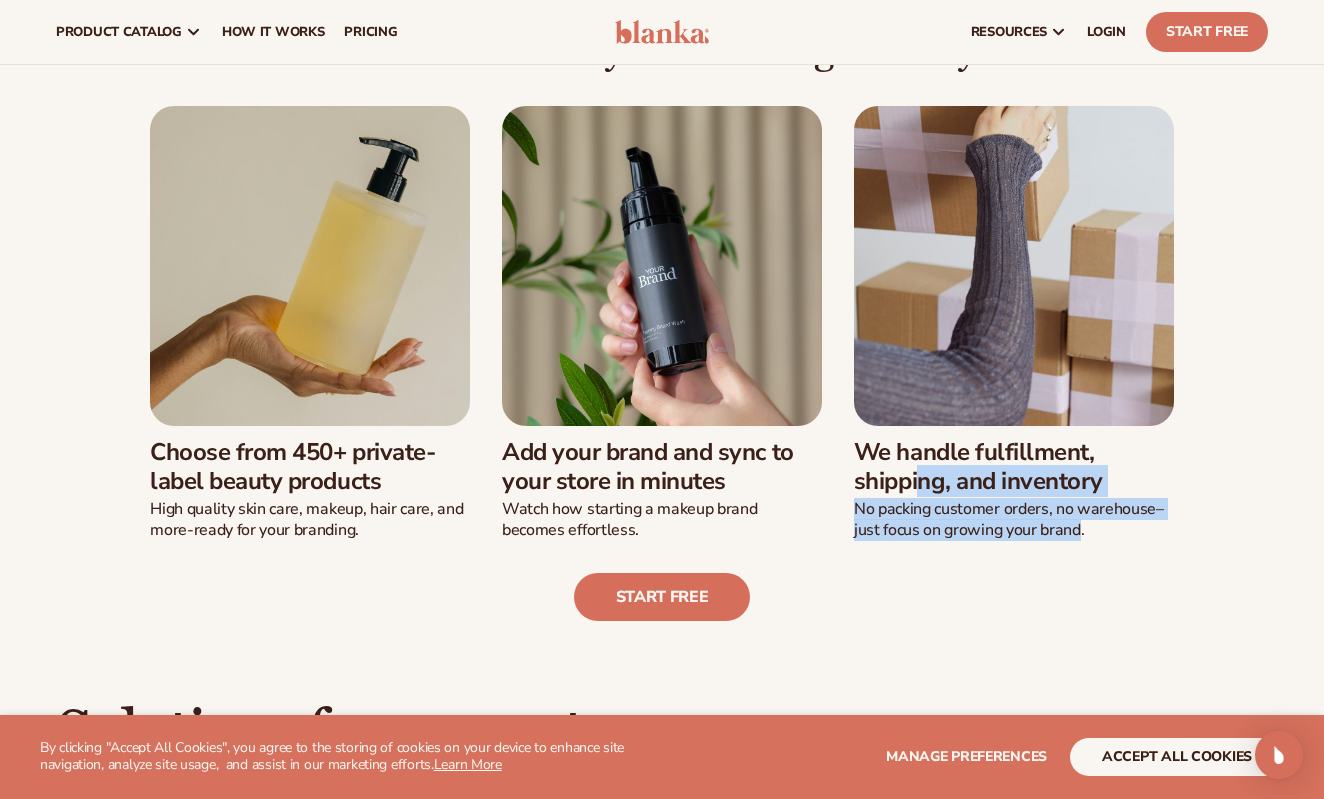 drag, startPoint x: 861, startPoint y: 453, endPoint x: 1082, endPoint y: 531, distance: 234.36084 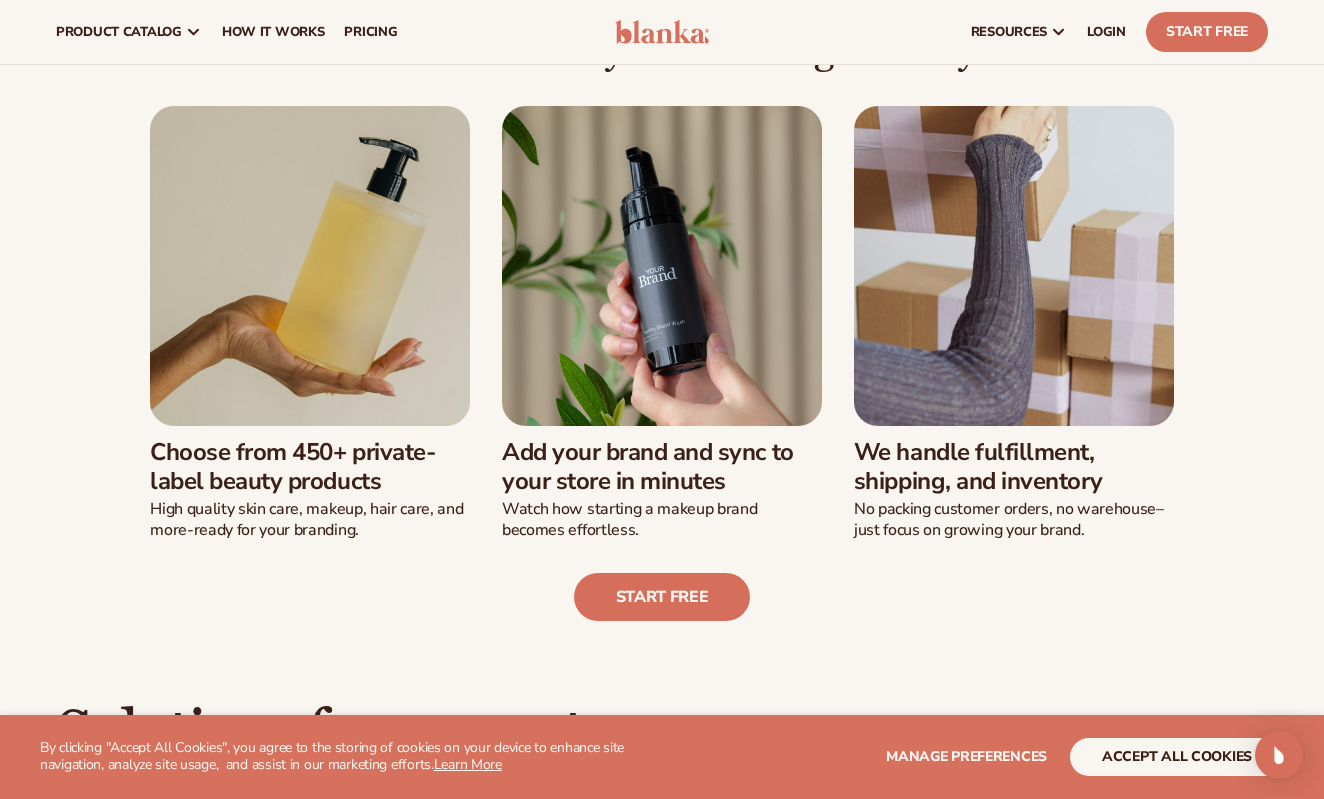 click on "No packing customer orders, no warehouse–just focus on growing your brand." at bounding box center [1014, 520] 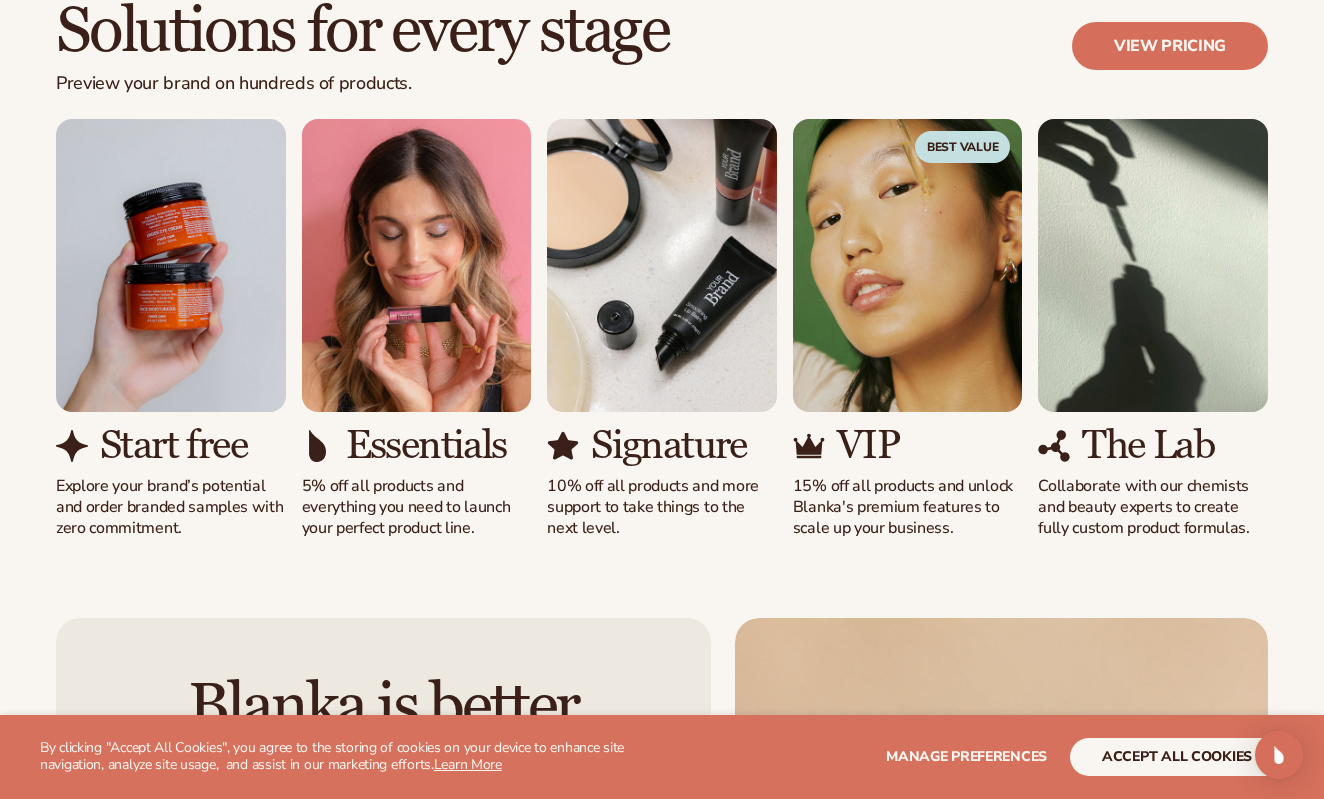 scroll, scrollTop: 1164, scrollLeft: 0, axis: vertical 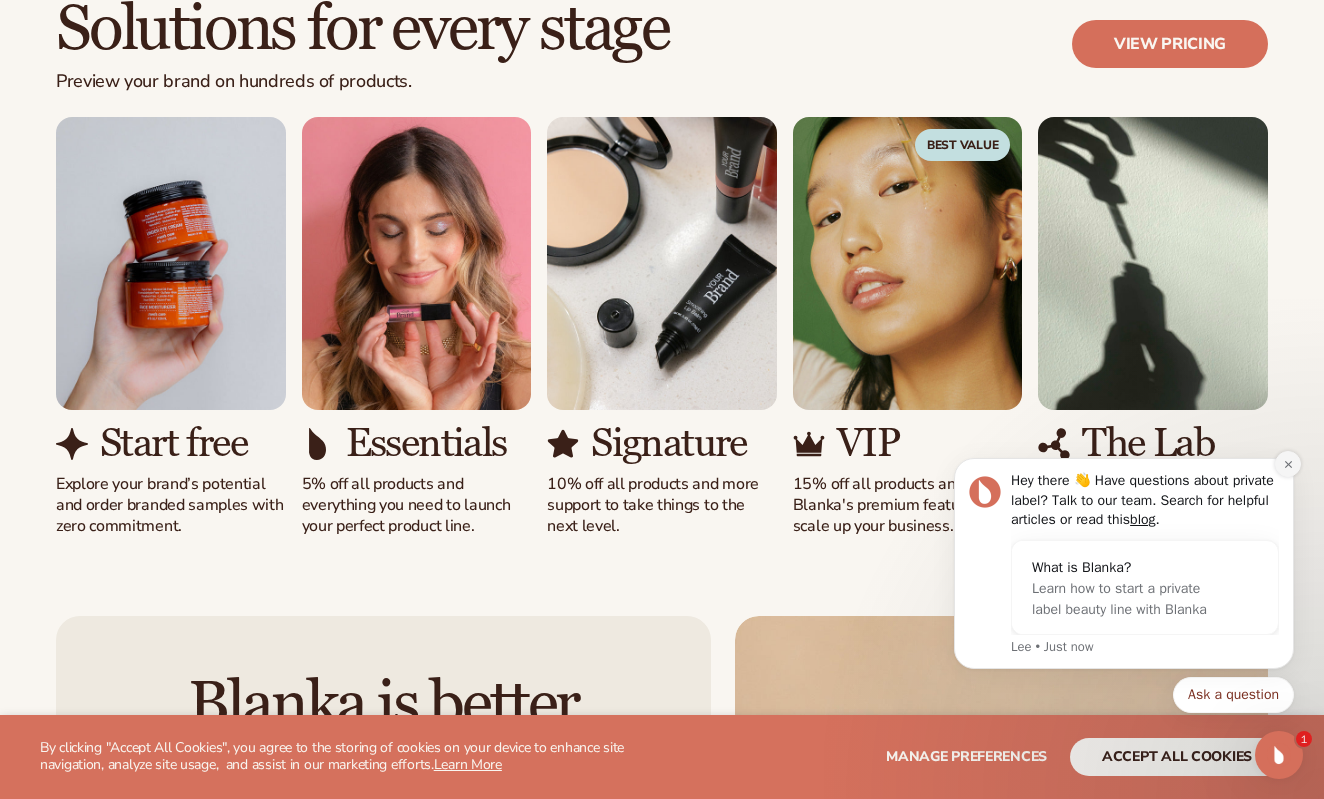 click 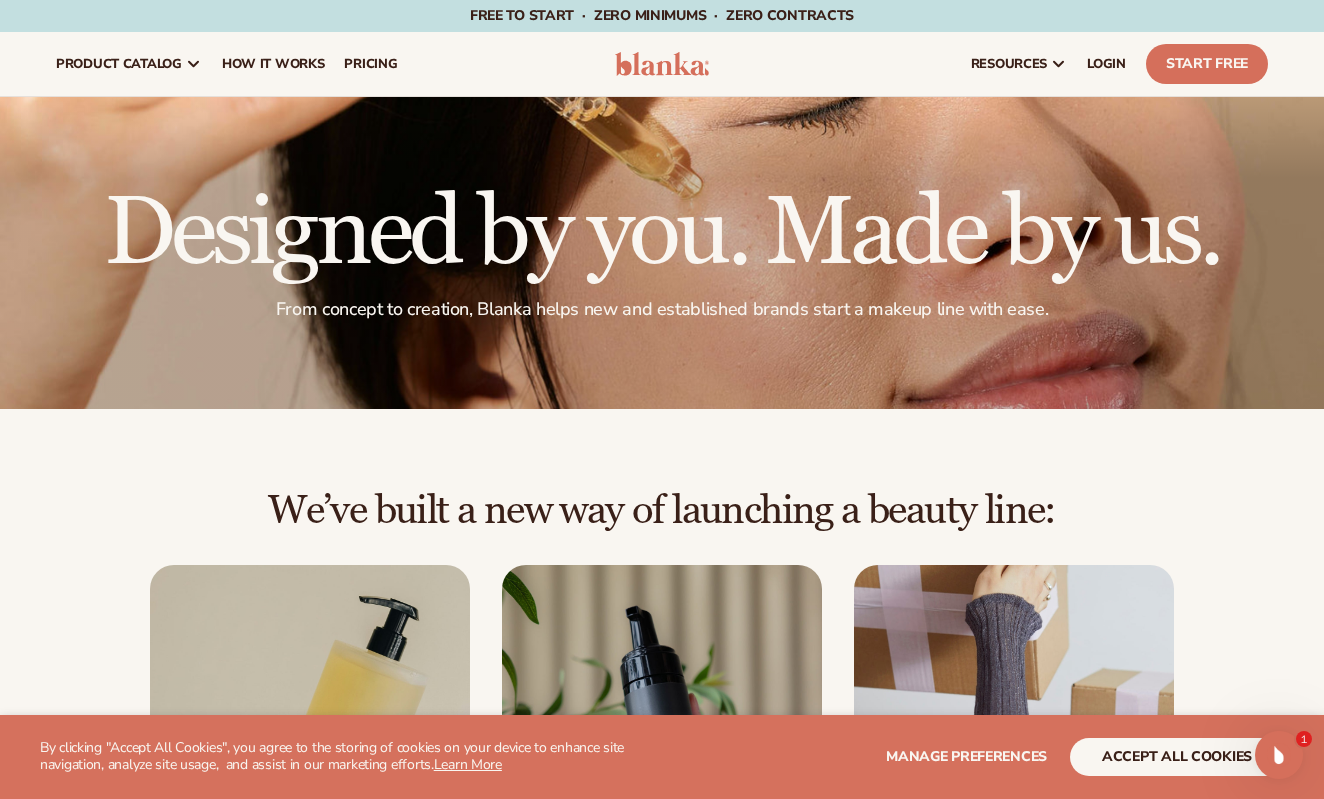 scroll, scrollTop: 0, scrollLeft: 0, axis: both 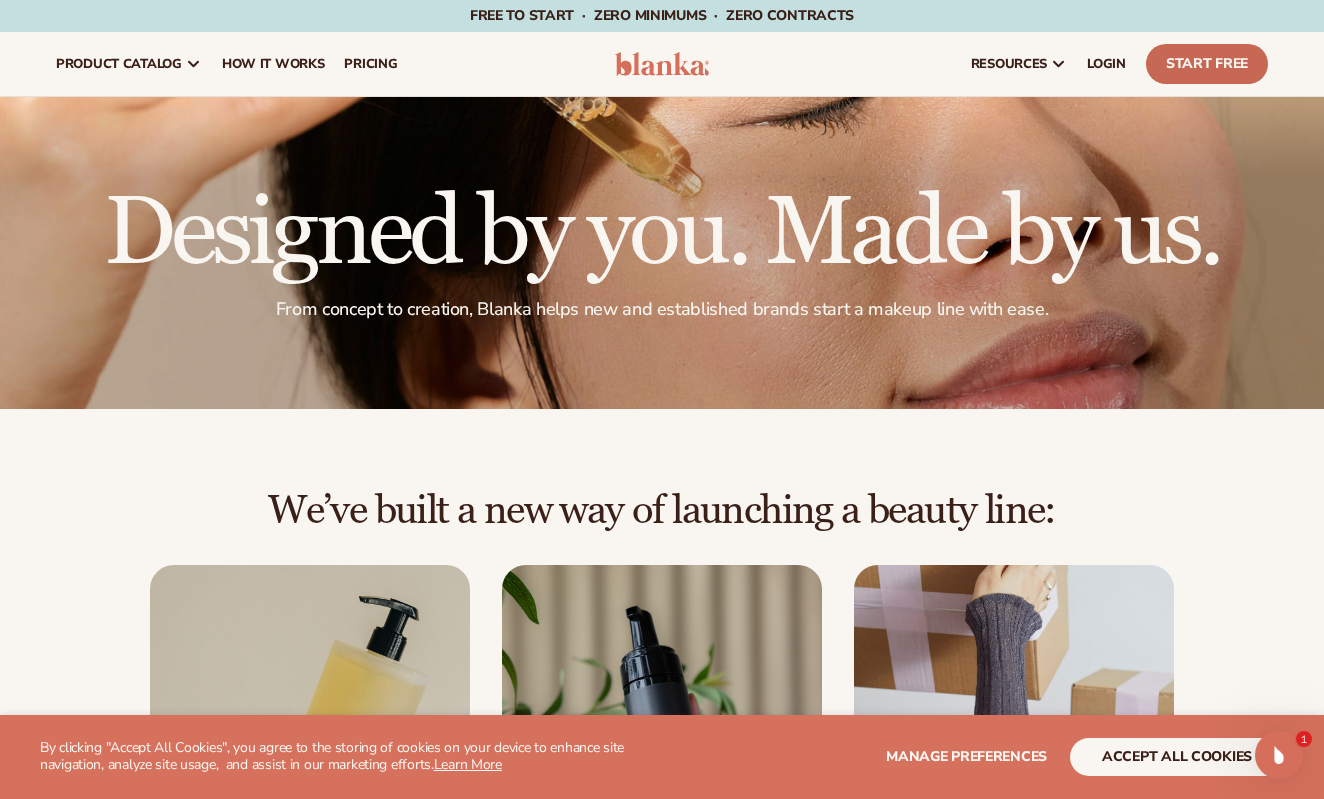 click on "Start Free" at bounding box center [1207, 64] 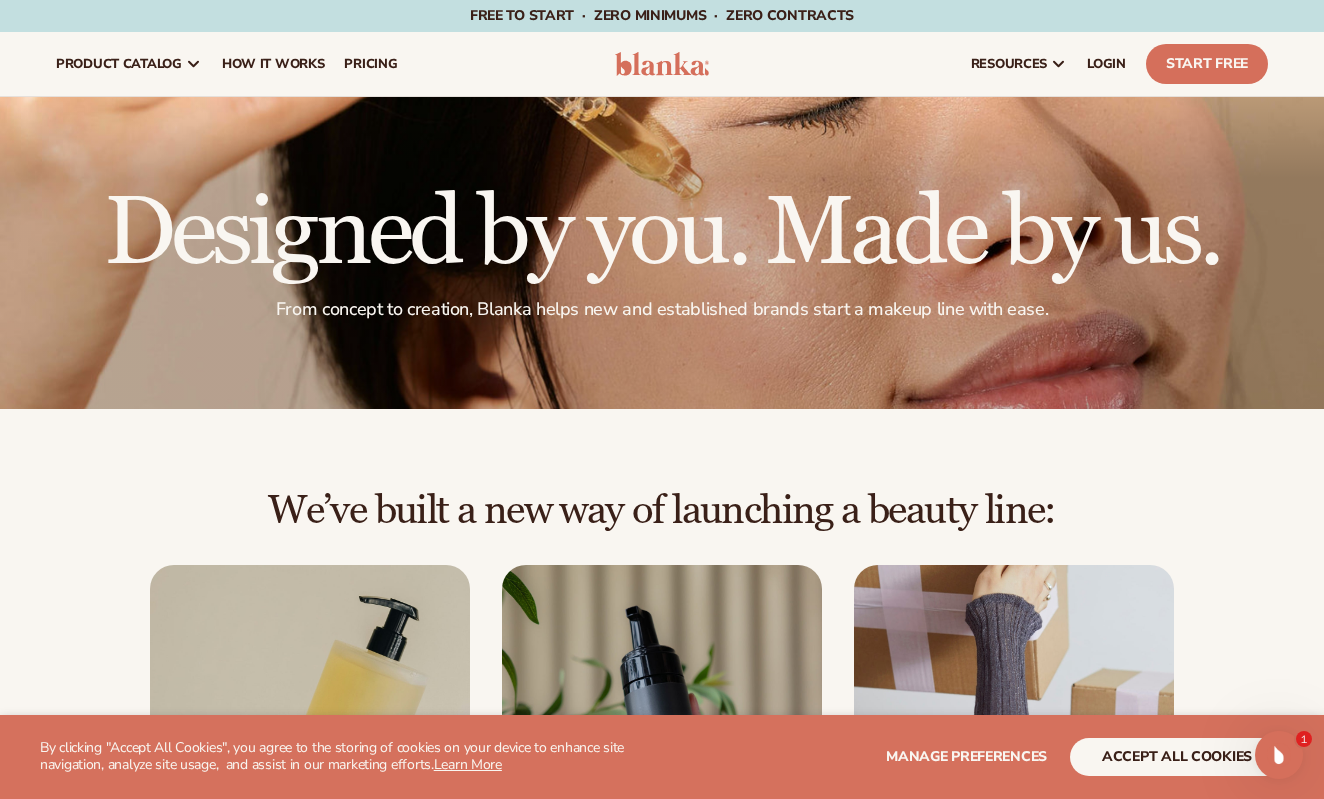 scroll, scrollTop: 0, scrollLeft: 0, axis: both 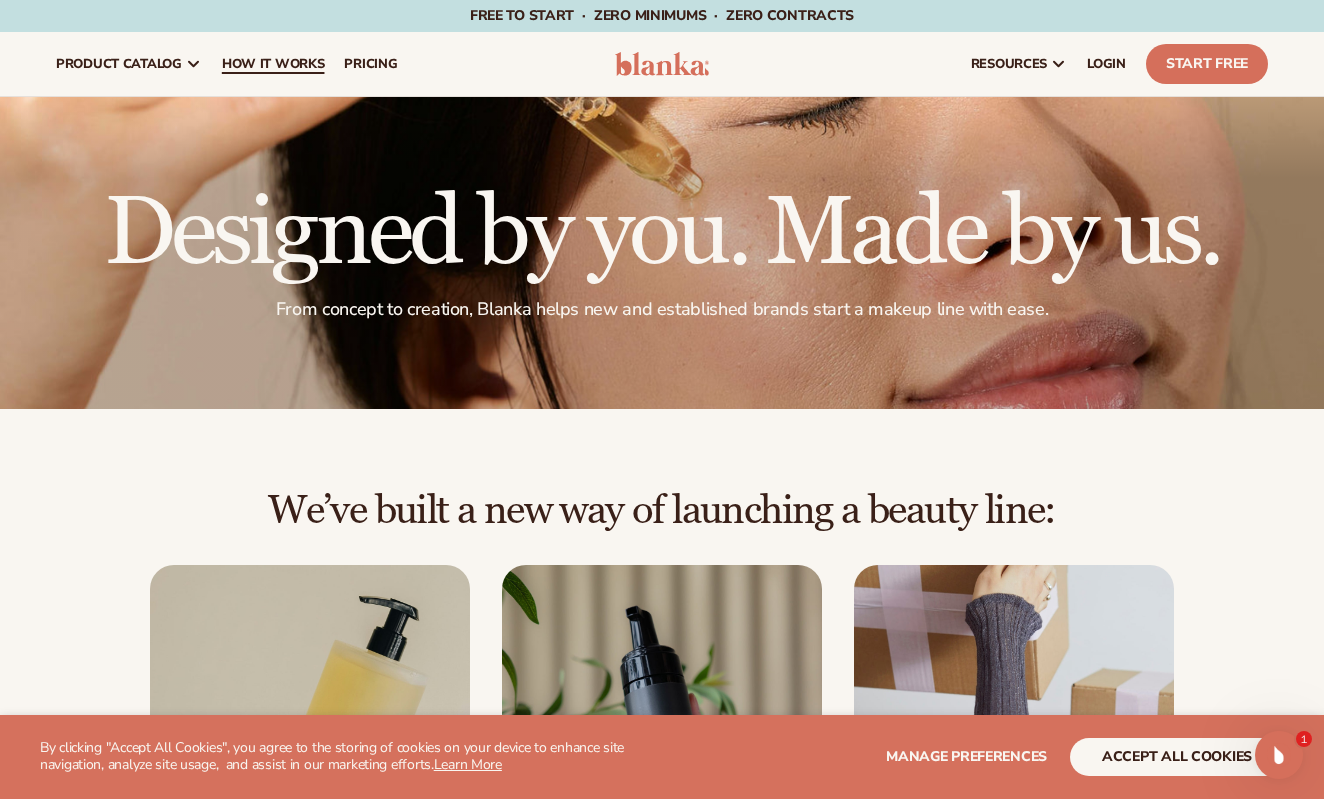 click on "How It Works" at bounding box center (273, 64) 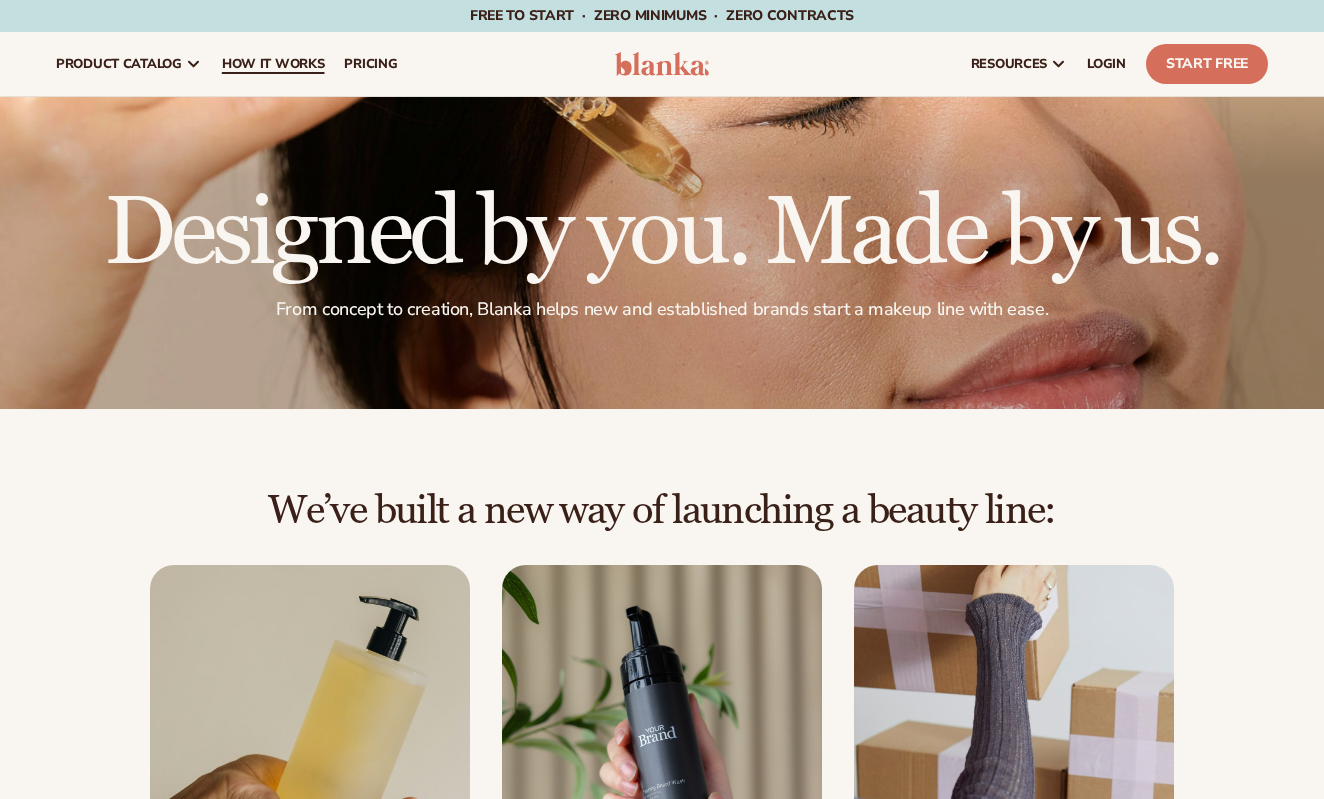 scroll, scrollTop: 0, scrollLeft: 0, axis: both 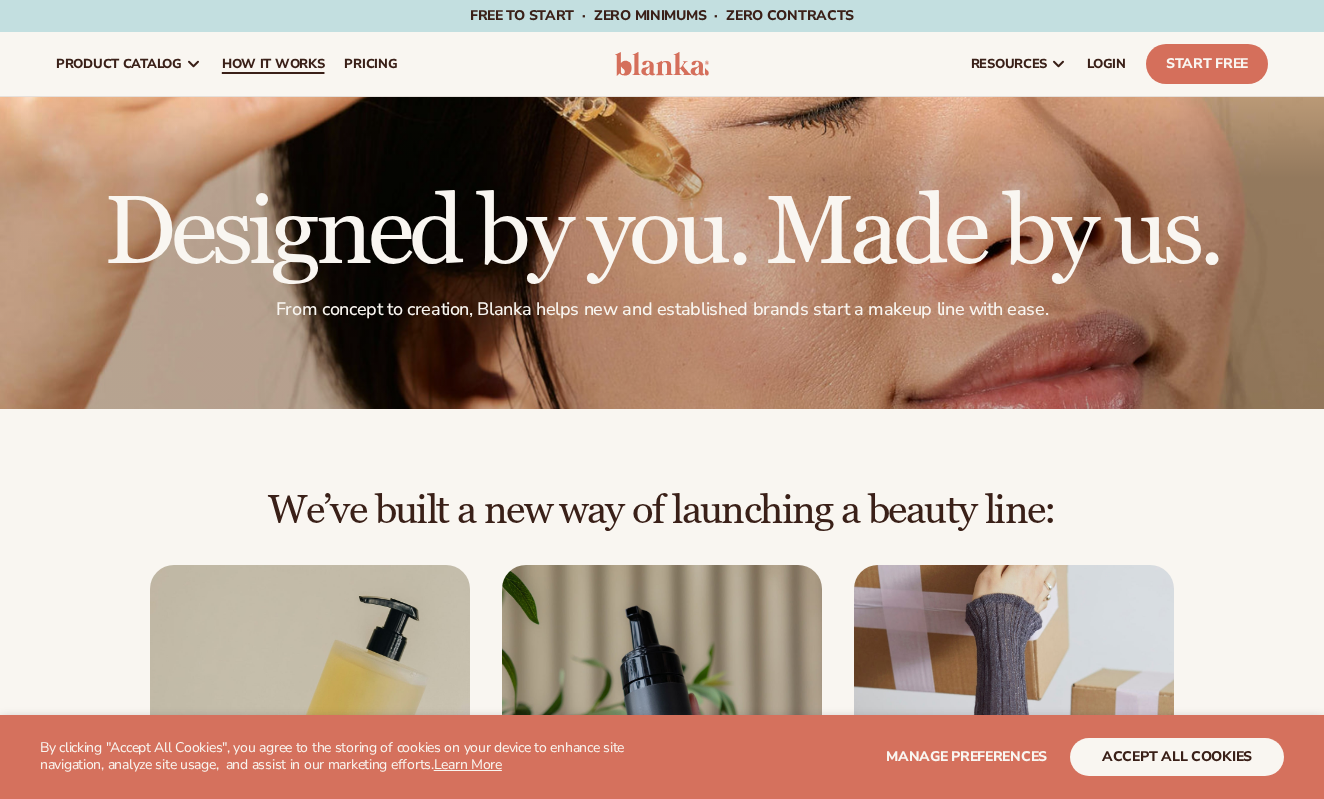 click on "How It Works" at bounding box center [273, 64] 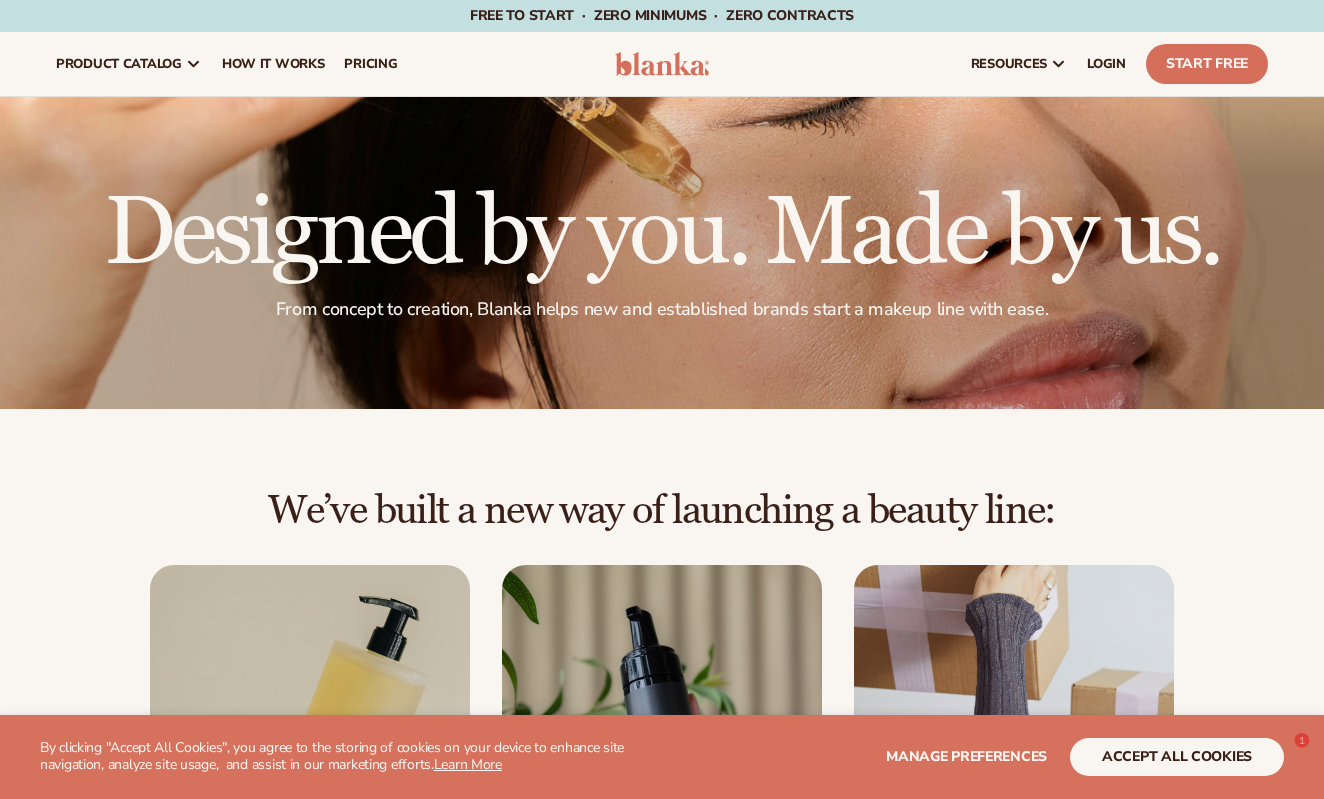scroll, scrollTop: 211, scrollLeft: 0, axis: vertical 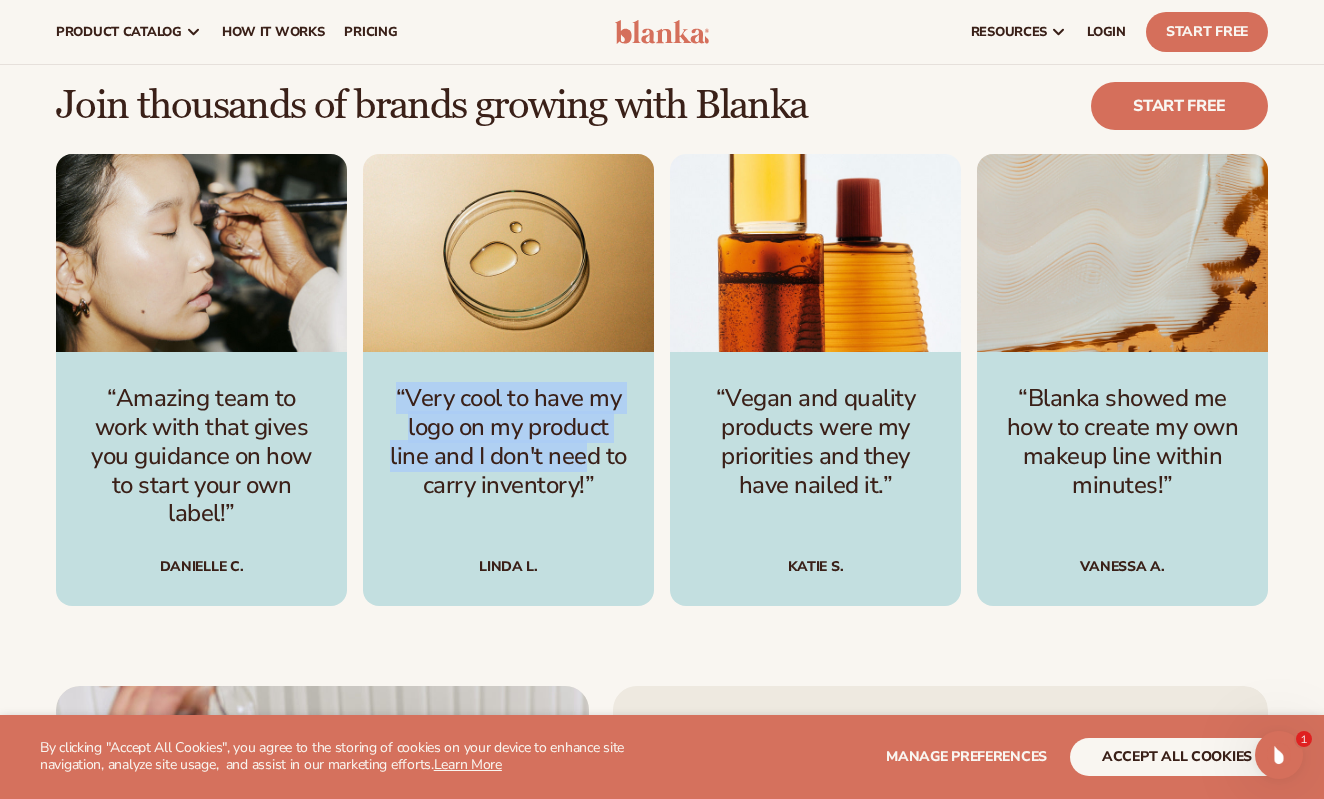 drag, startPoint x: 398, startPoint y: 386, endPoint x: 601, endPoint y: 467, distance: 218.56349 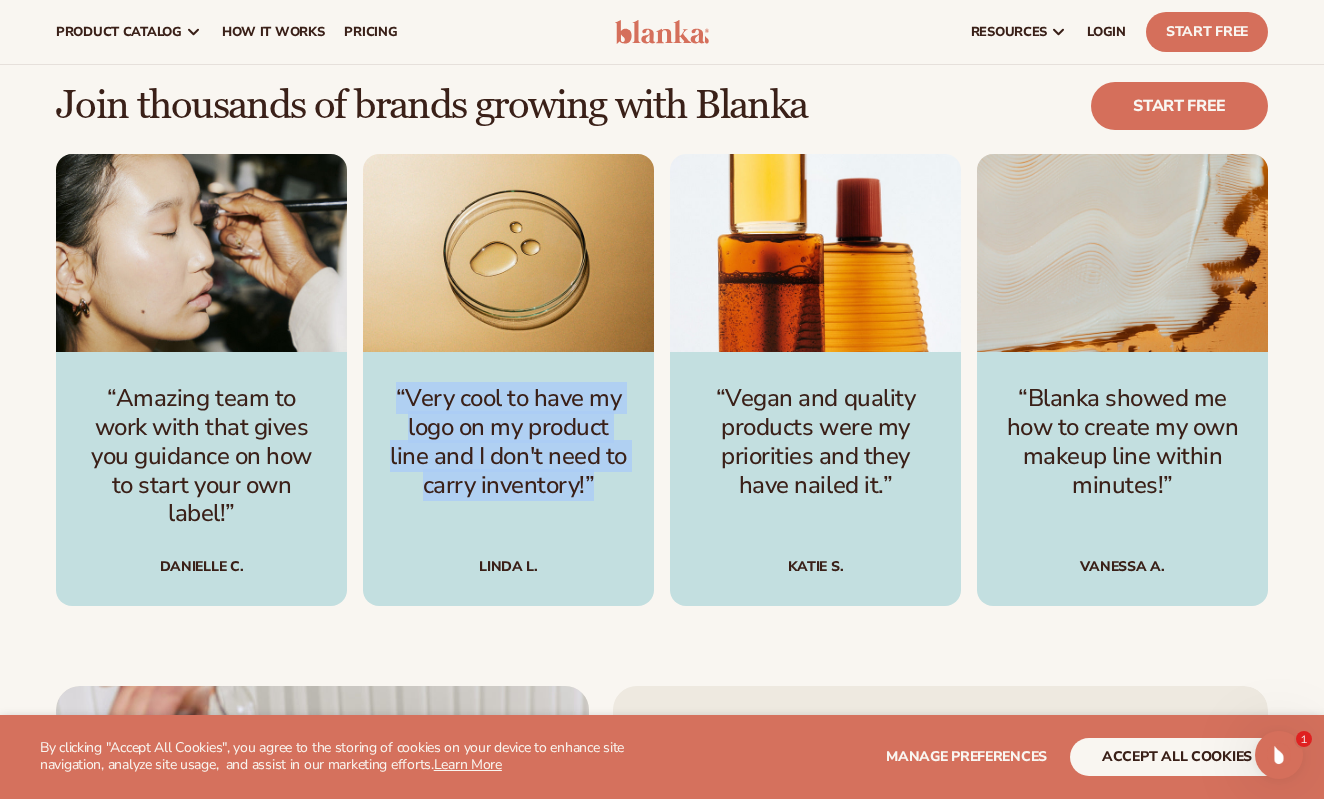 click on "“Very cool to have my logo on my product line and I don't need to carry inventory!”
Linda L." at bounding box center [508, 479] 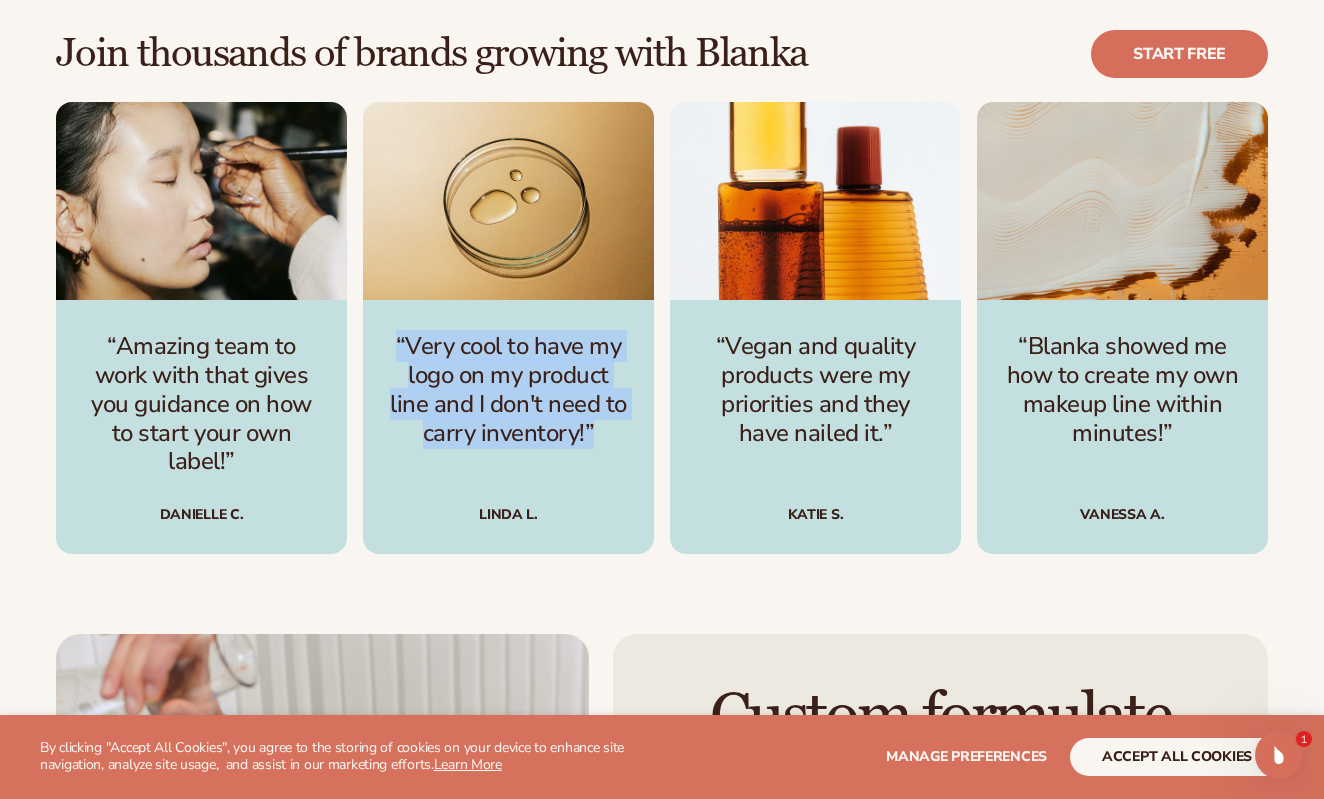 scroll, scrollTop: 2531, scrollLeft: 0, axis: vertical 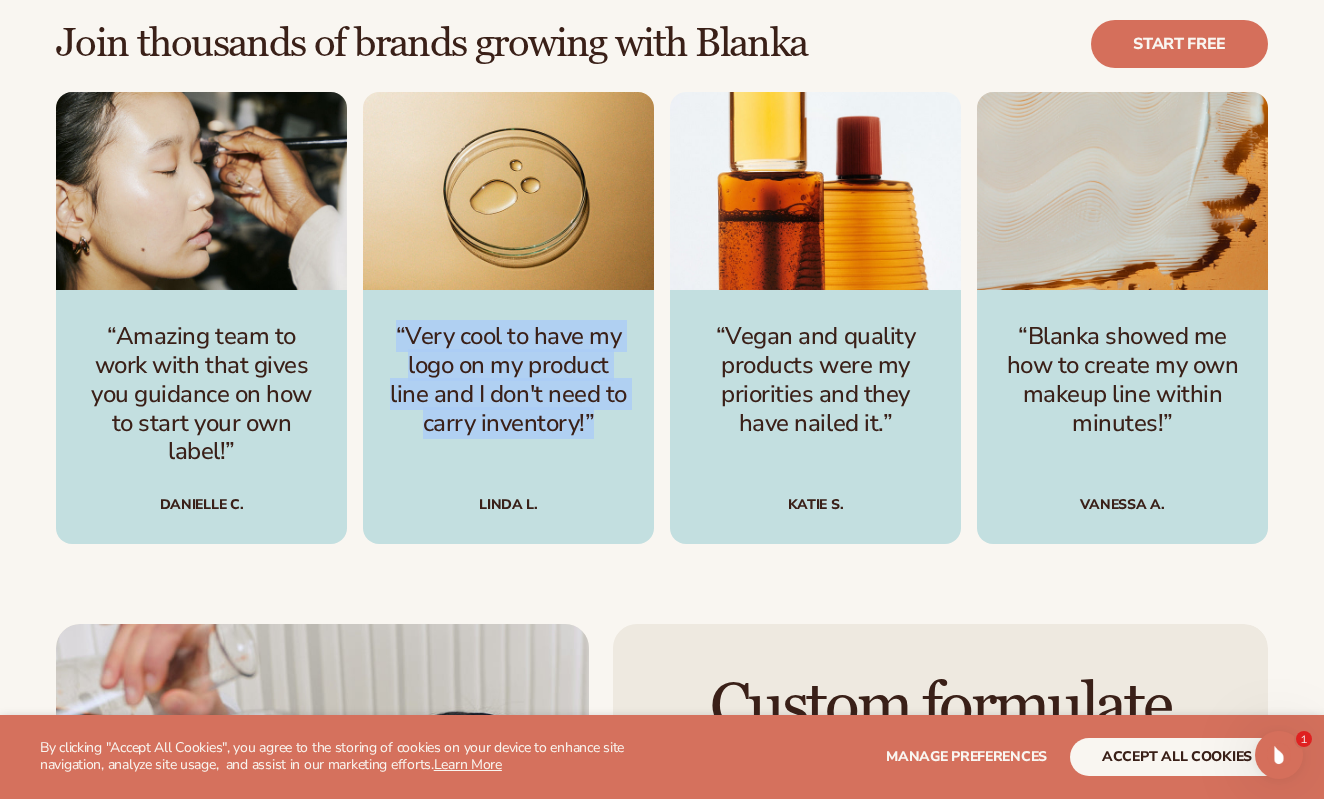 click on "“Amazing team to work with that gives you guidance on how to start your own label!”" at bounding box center (201, 394) 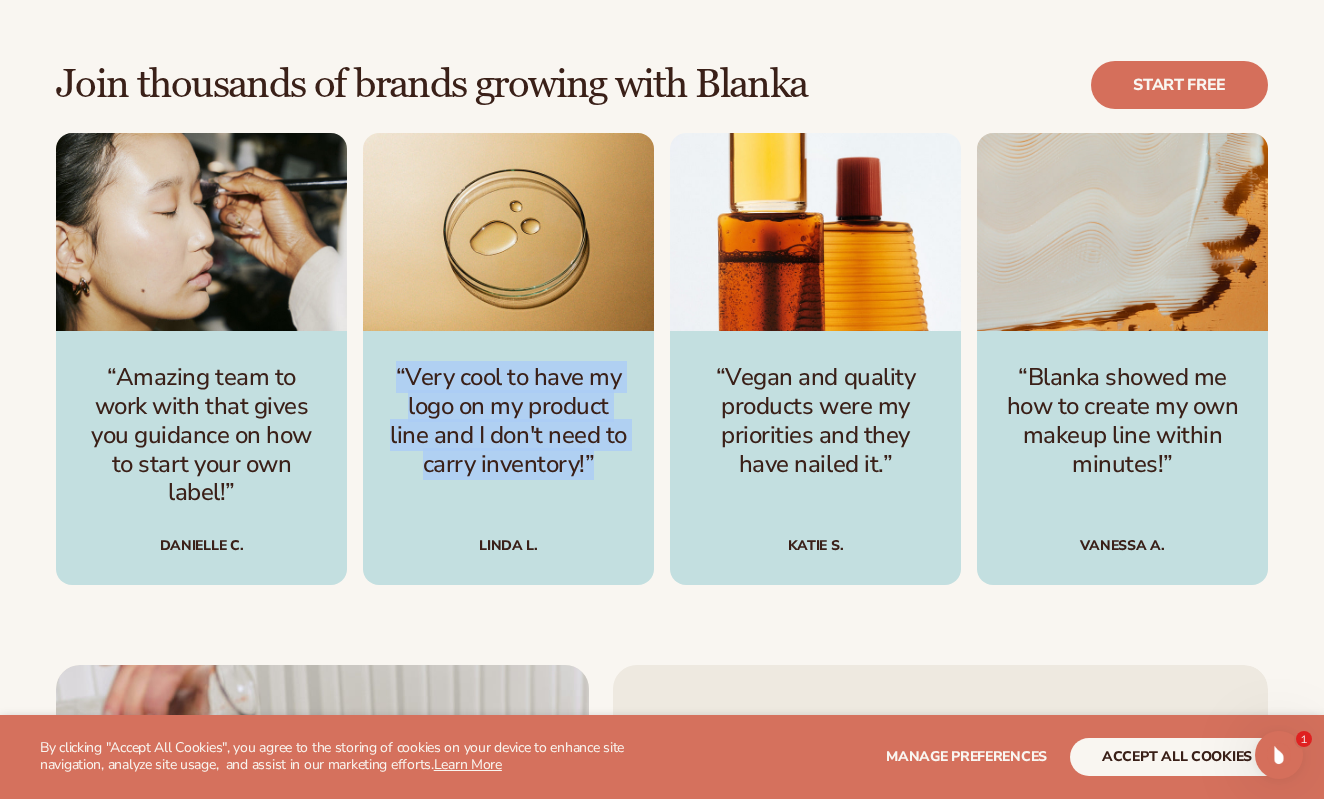 scroll, scrollTop: 2496, scrollLeft: 0, axis: vertical 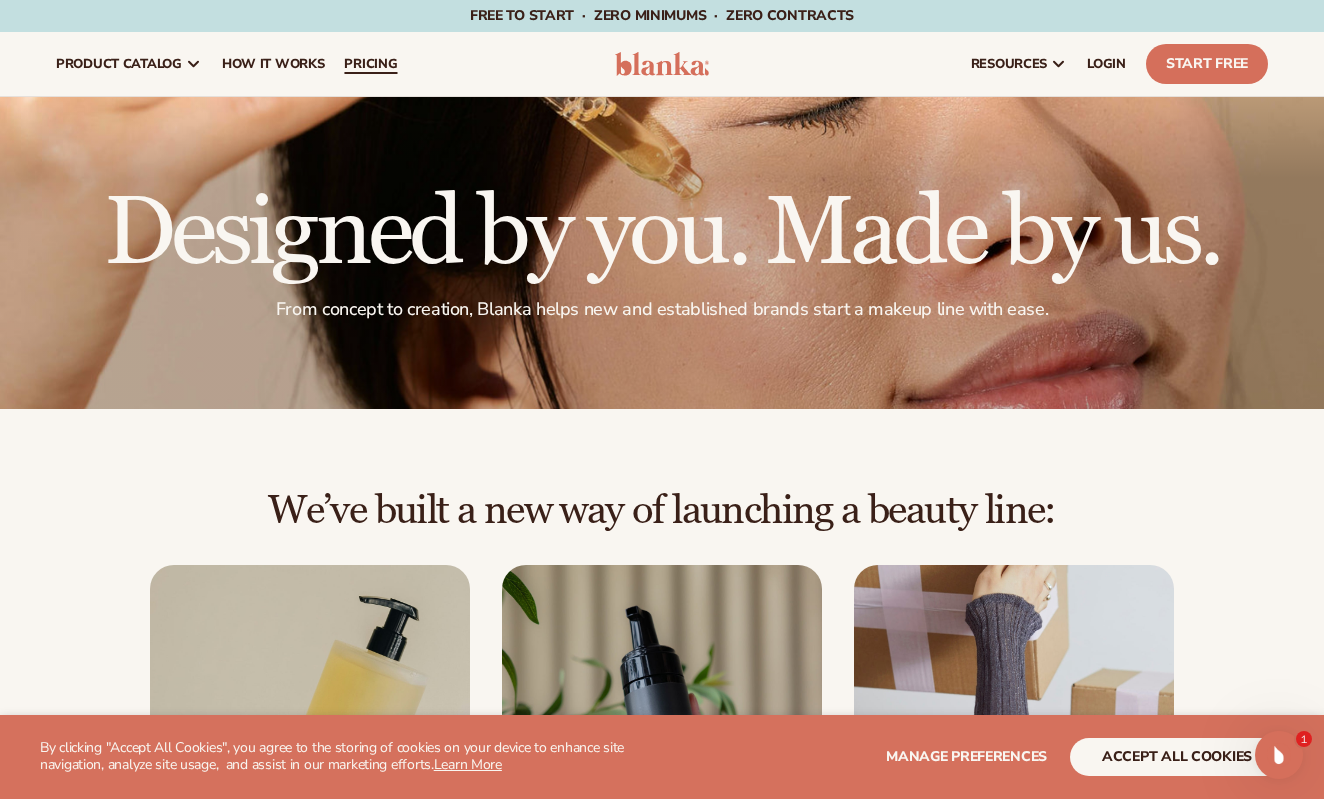 click on "pricing" at bounding box center [370, 64] 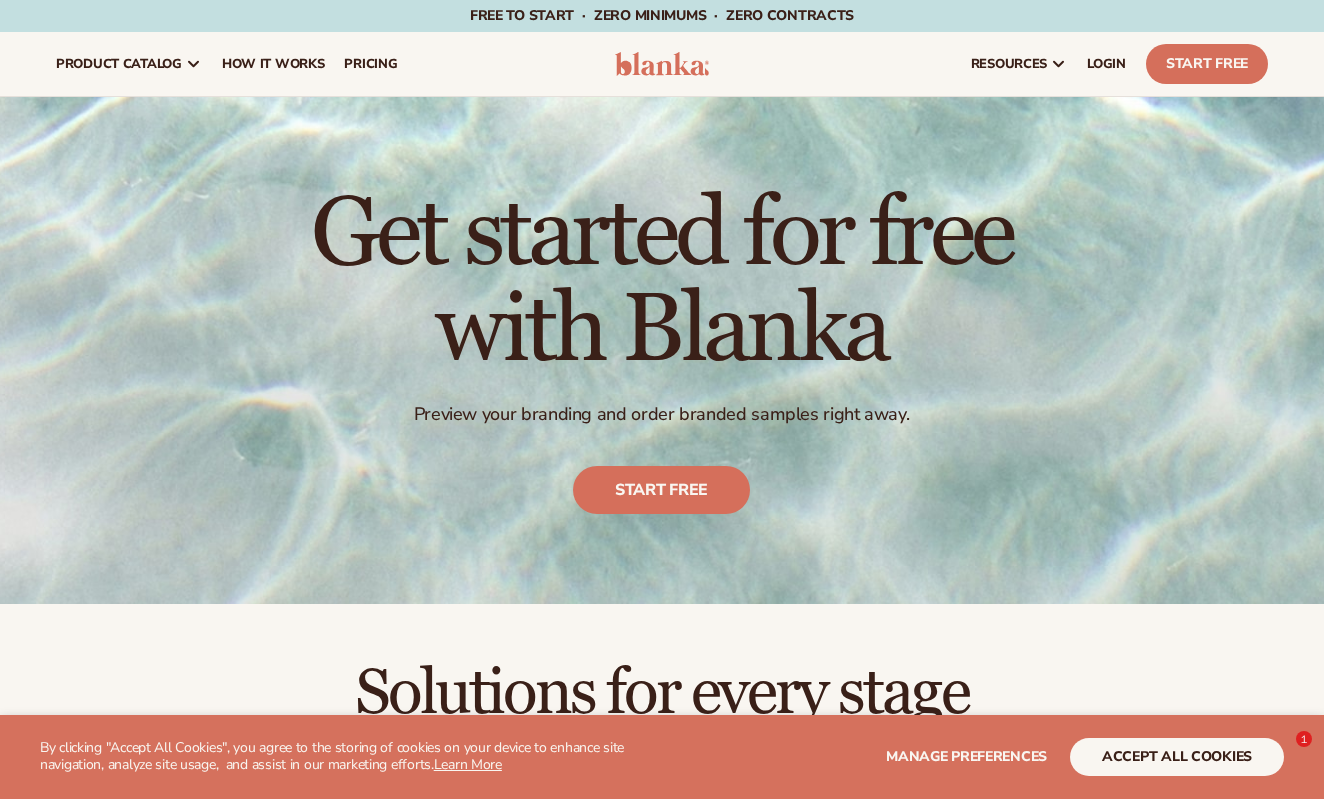 scroll, scrollTop: 196, scrollLeft: 0, axis: vertical 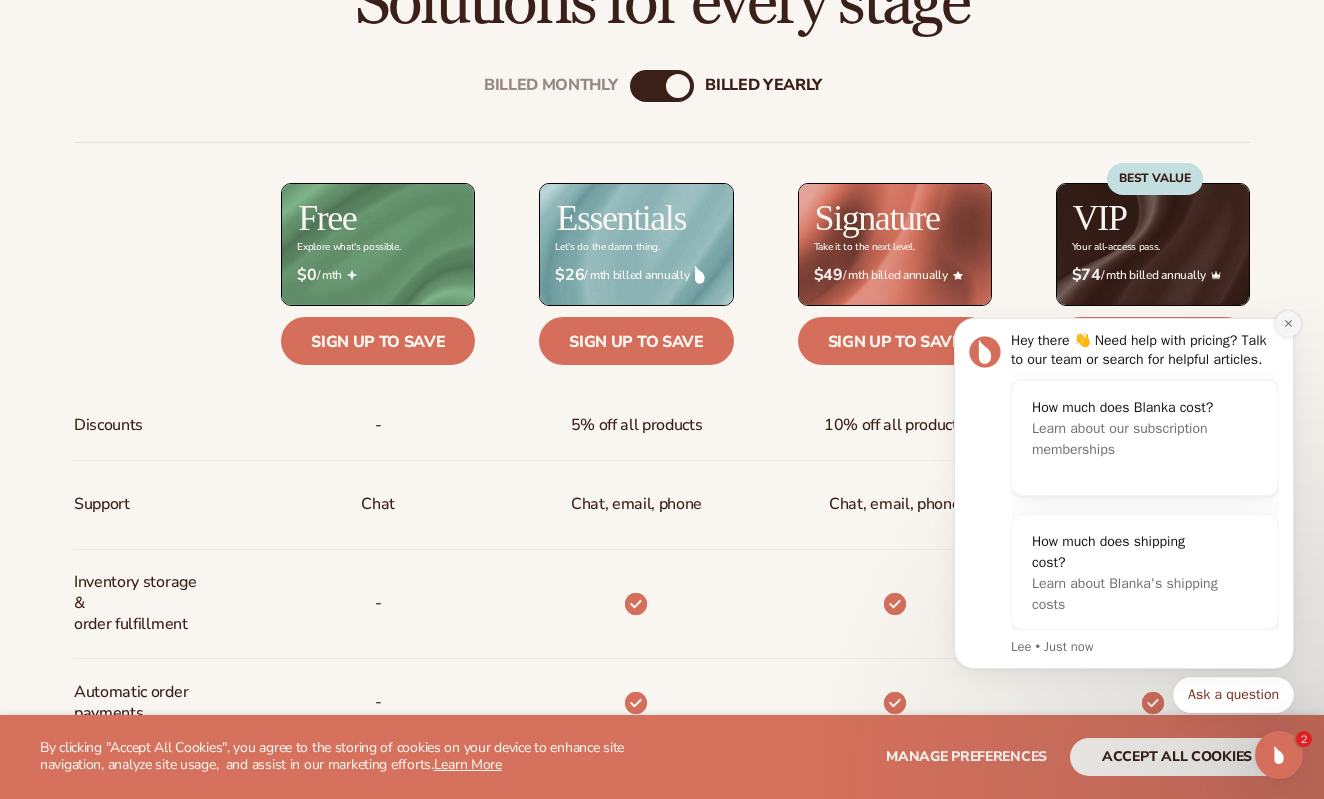 click 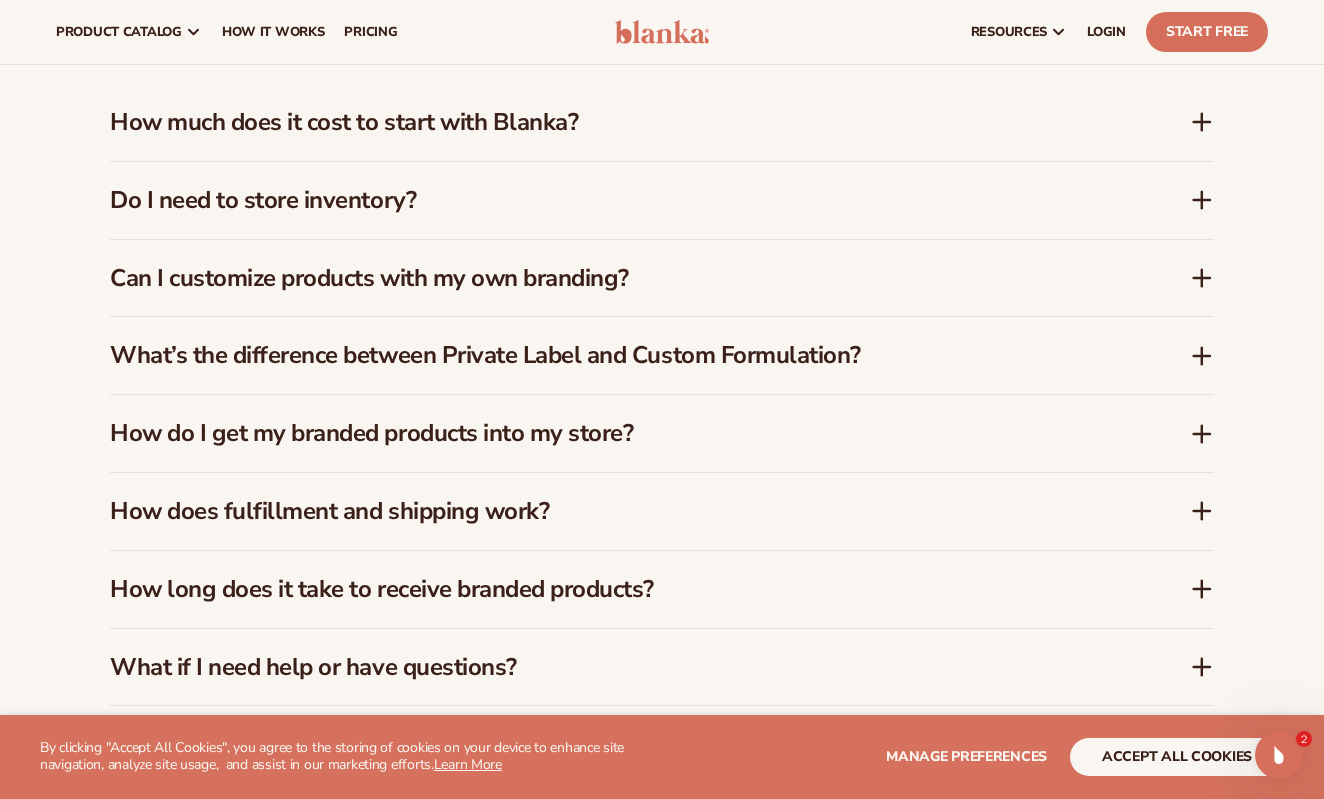 scroll, scrollTop: 2852, scrollLeft: 0, axis: vertical 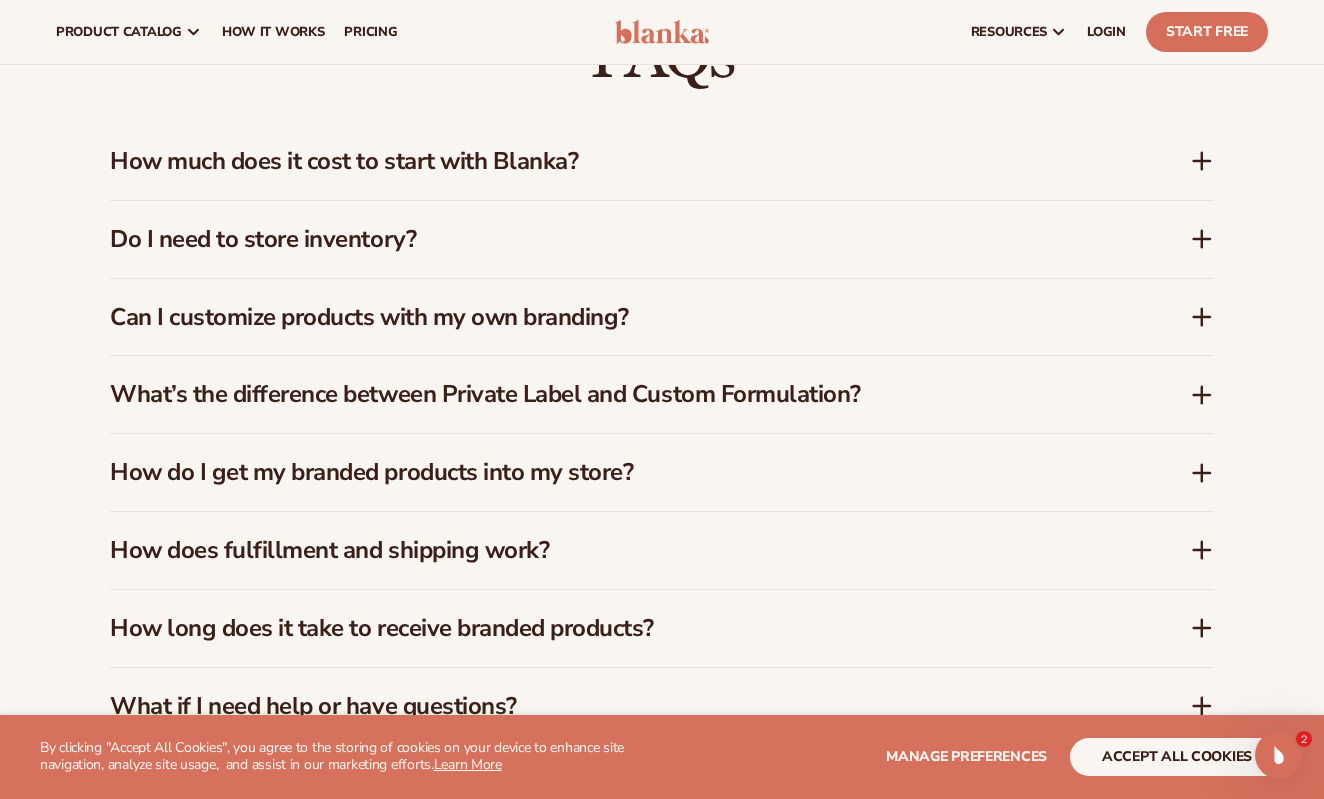 click 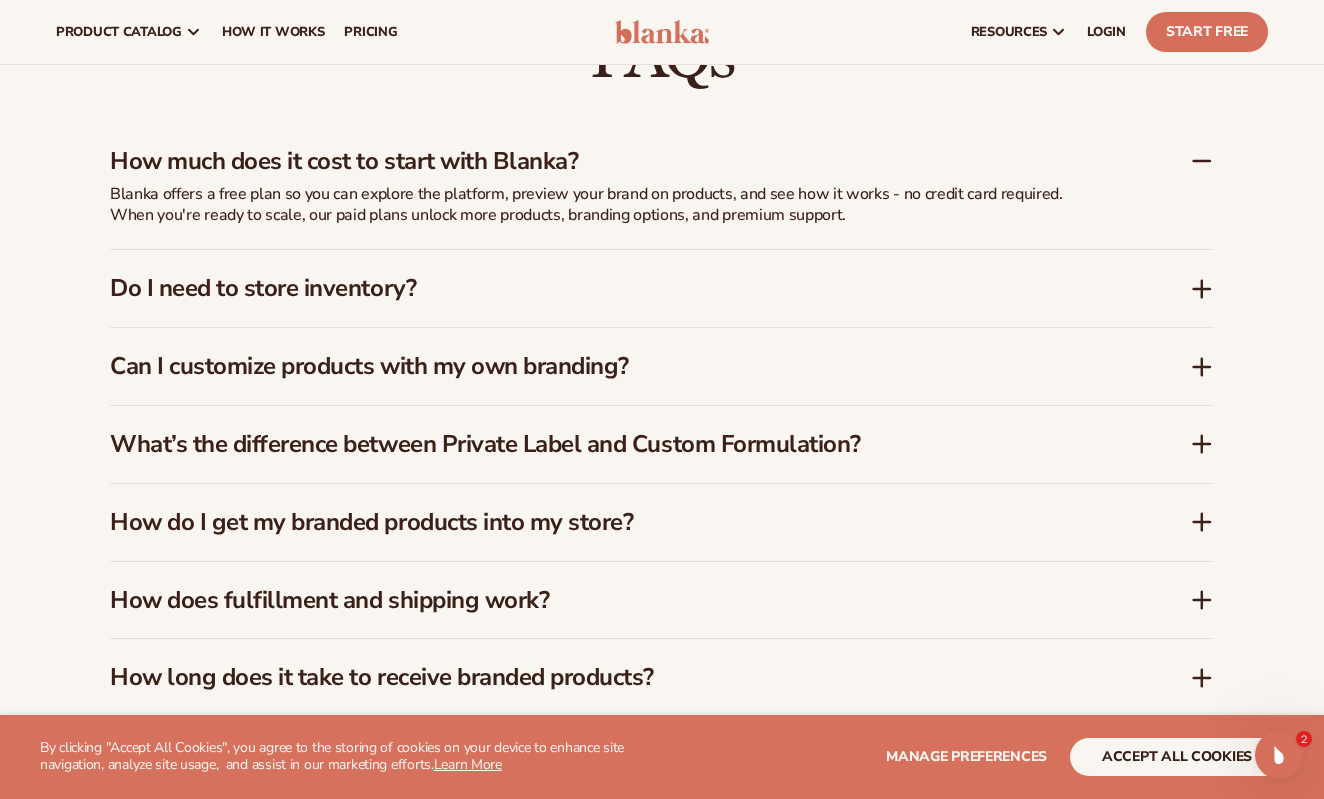 click 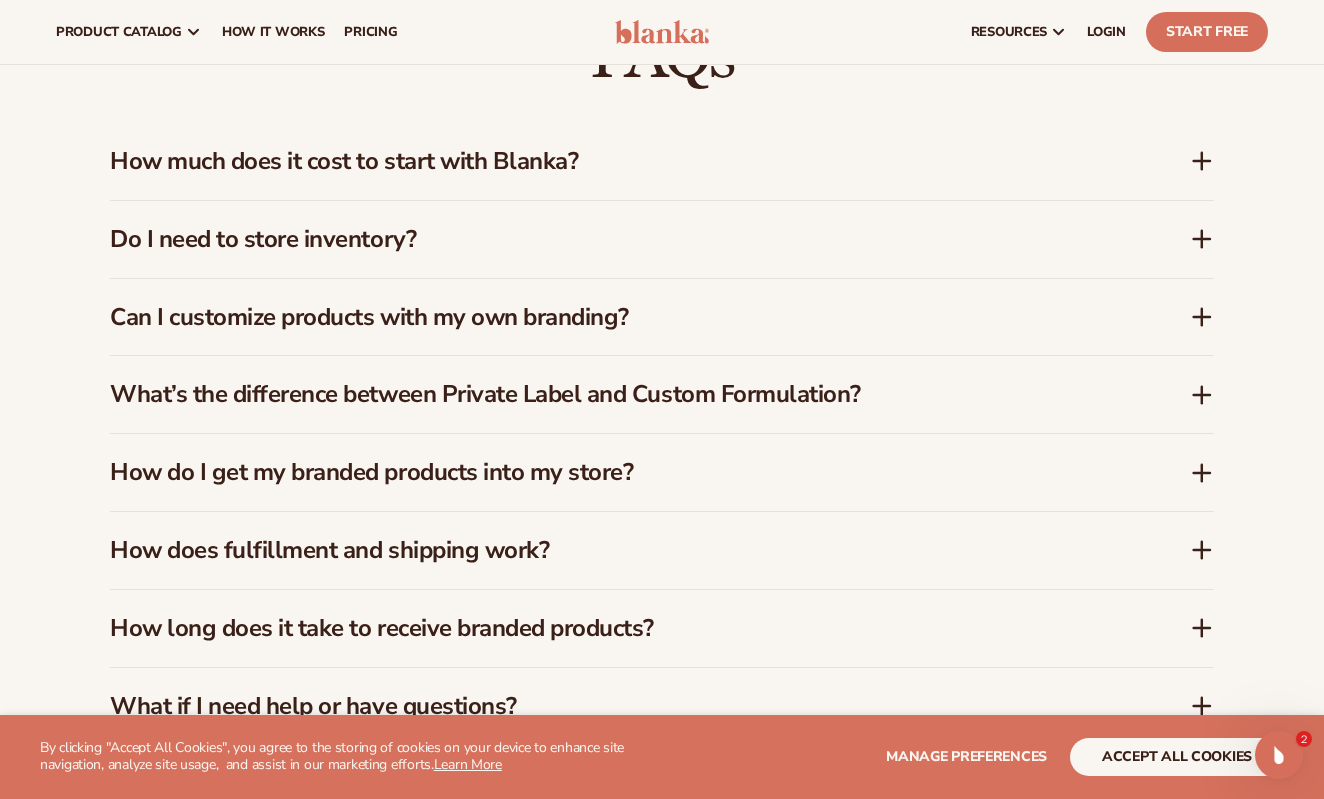 click 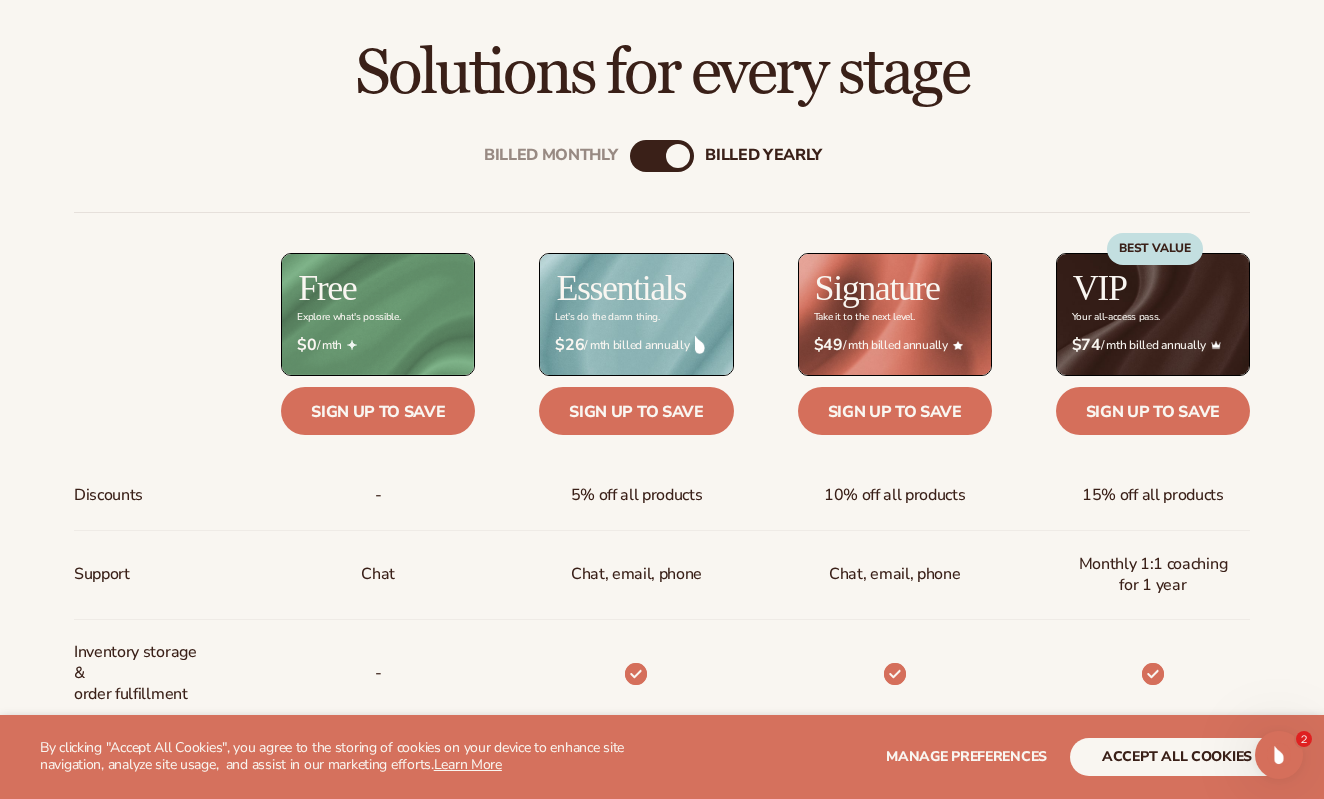 scroll, scrollTop: 624, scrollLeft: 0, axis: vertical 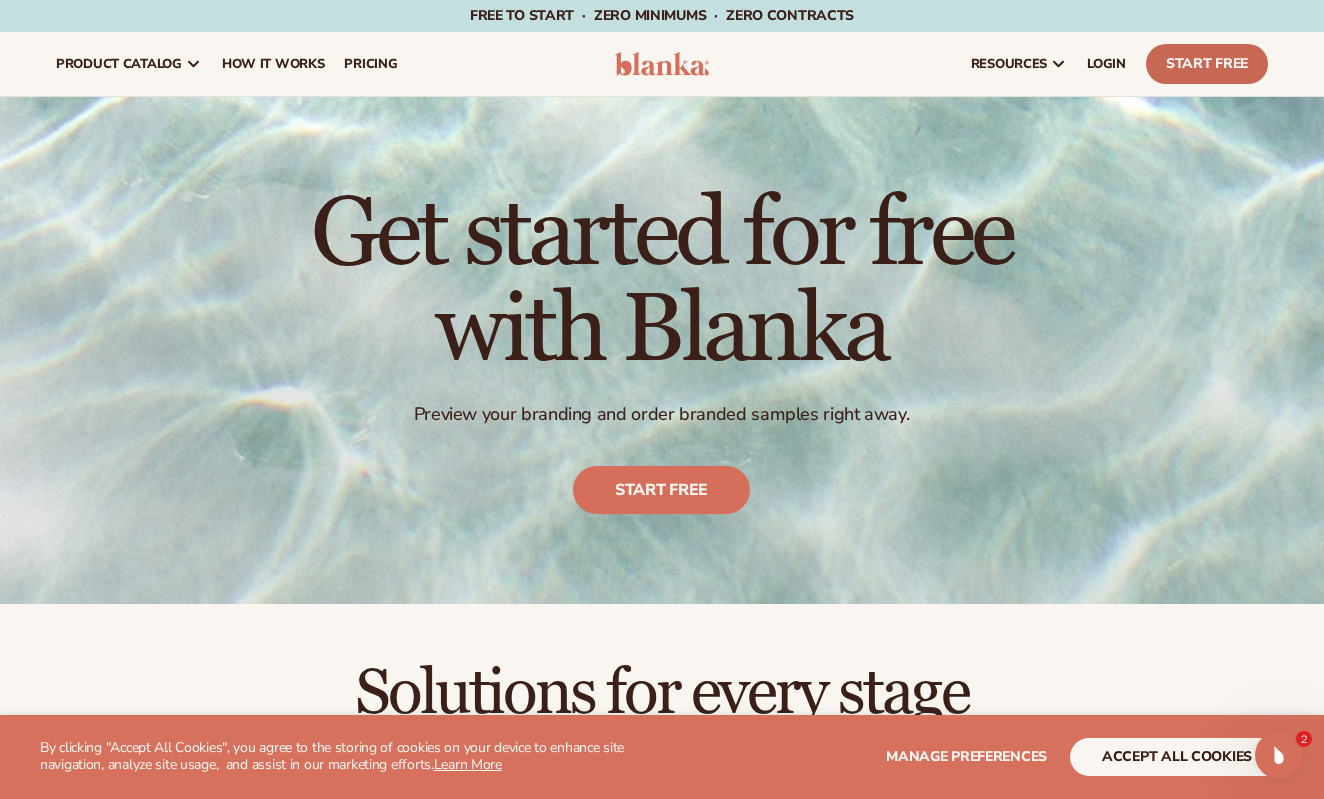 click on "Start Free" at bounding box center [1207, 64] 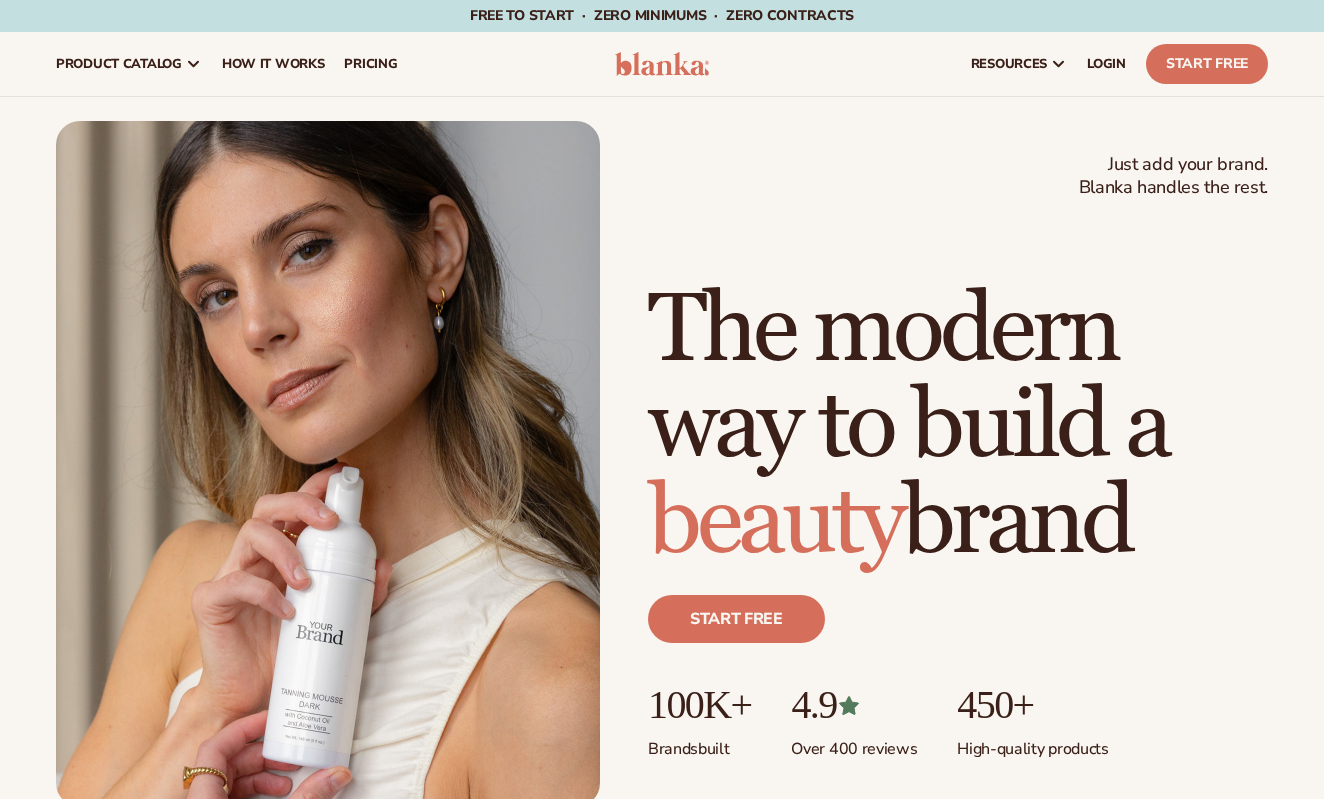 scroll, scrollTop: 0, scrollLeft: 0, axis: both 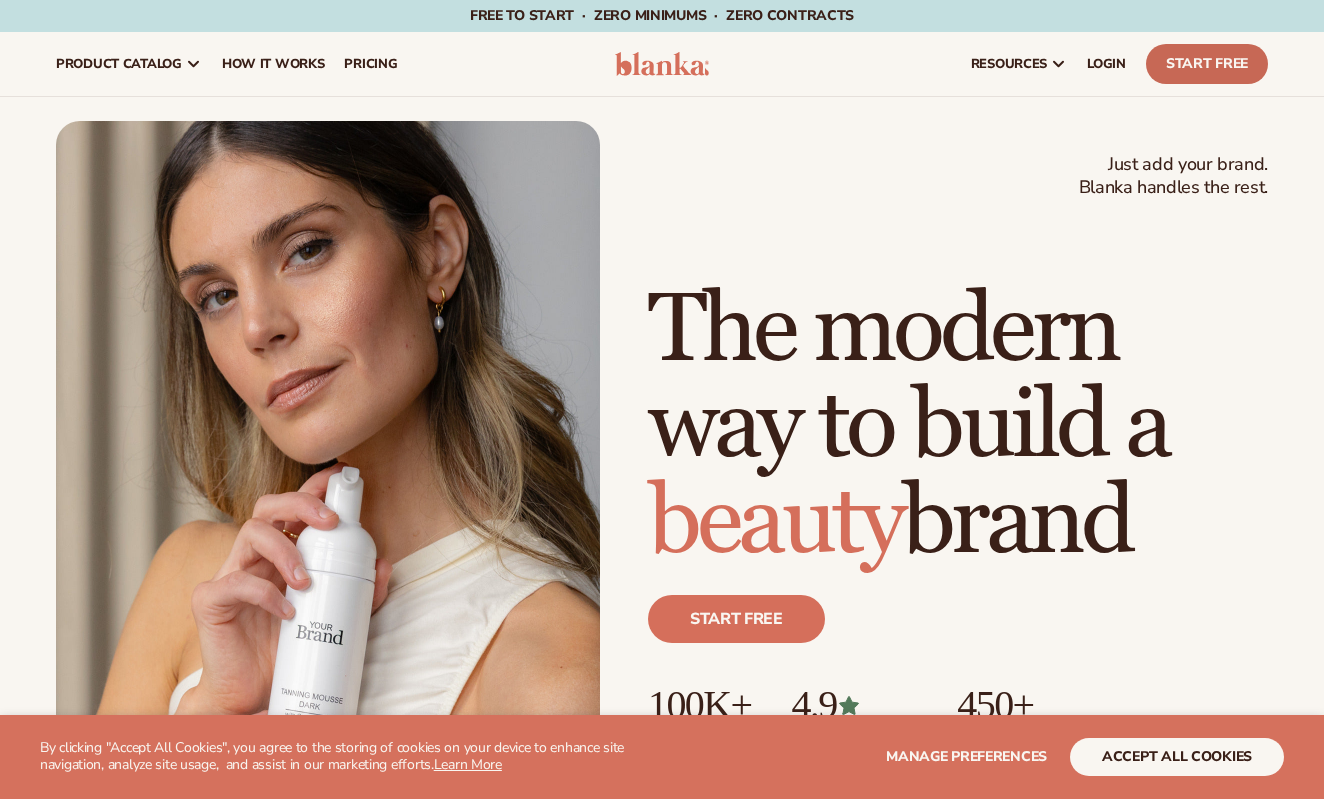 click on "Start Free" at bounding box center (1207, 64) 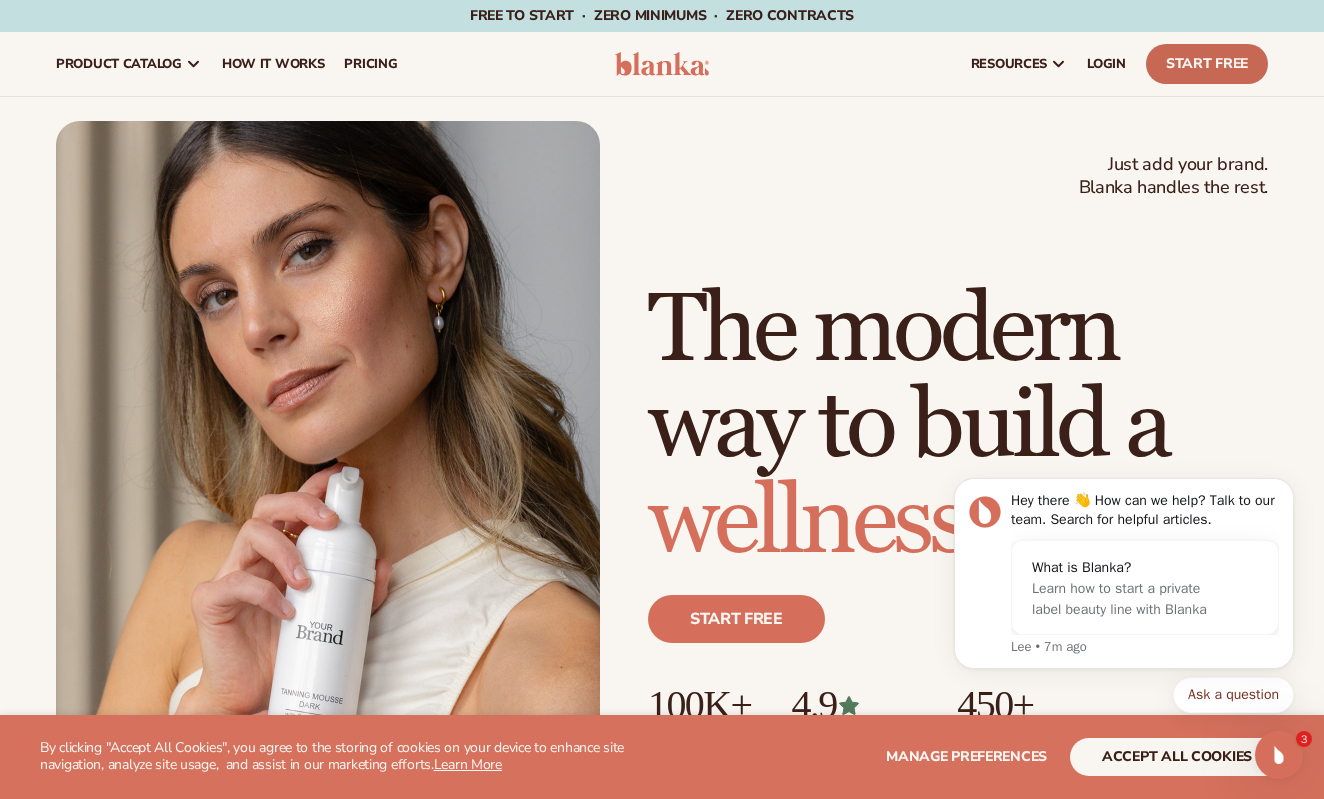 scroll, scrollTop: 0, scrollLeft: 0, axis: both 